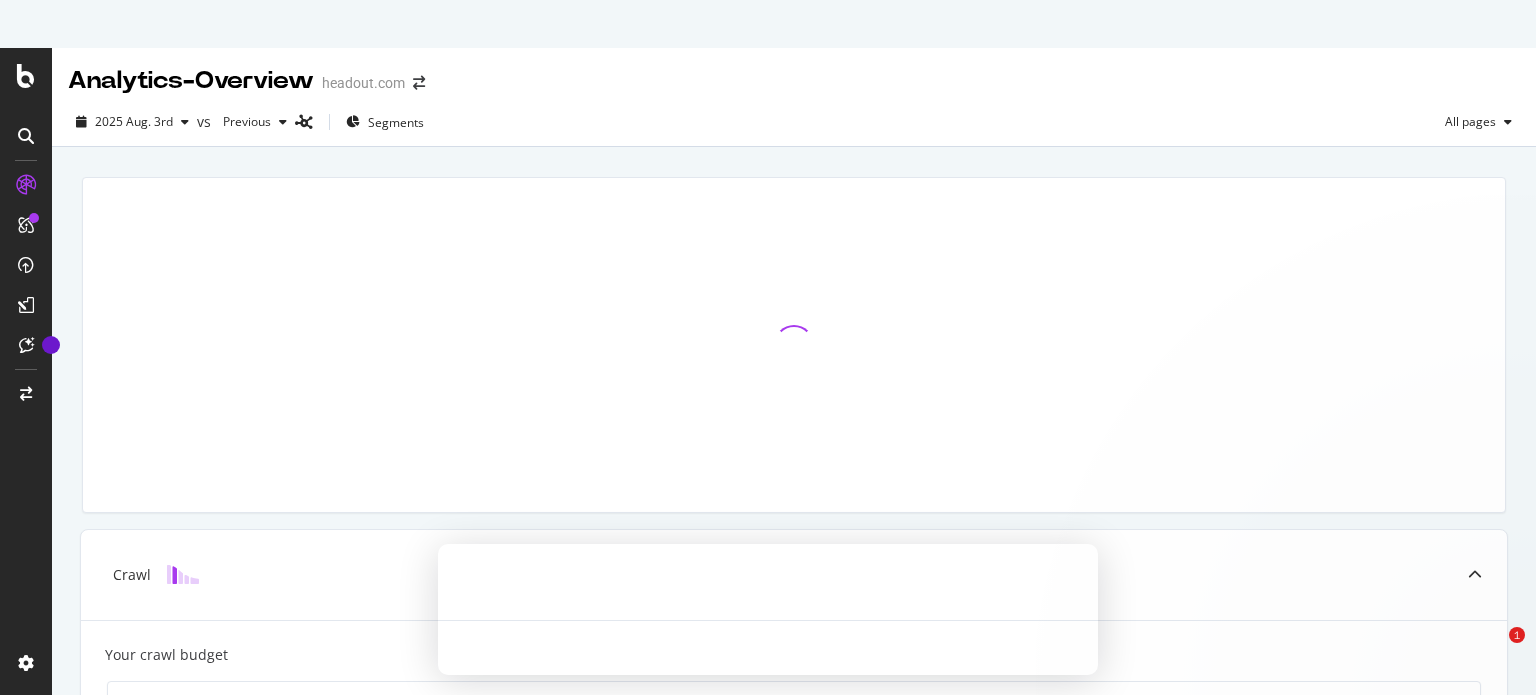 scroll, scrollTop: 0, scrollLeft: 0, axis: both 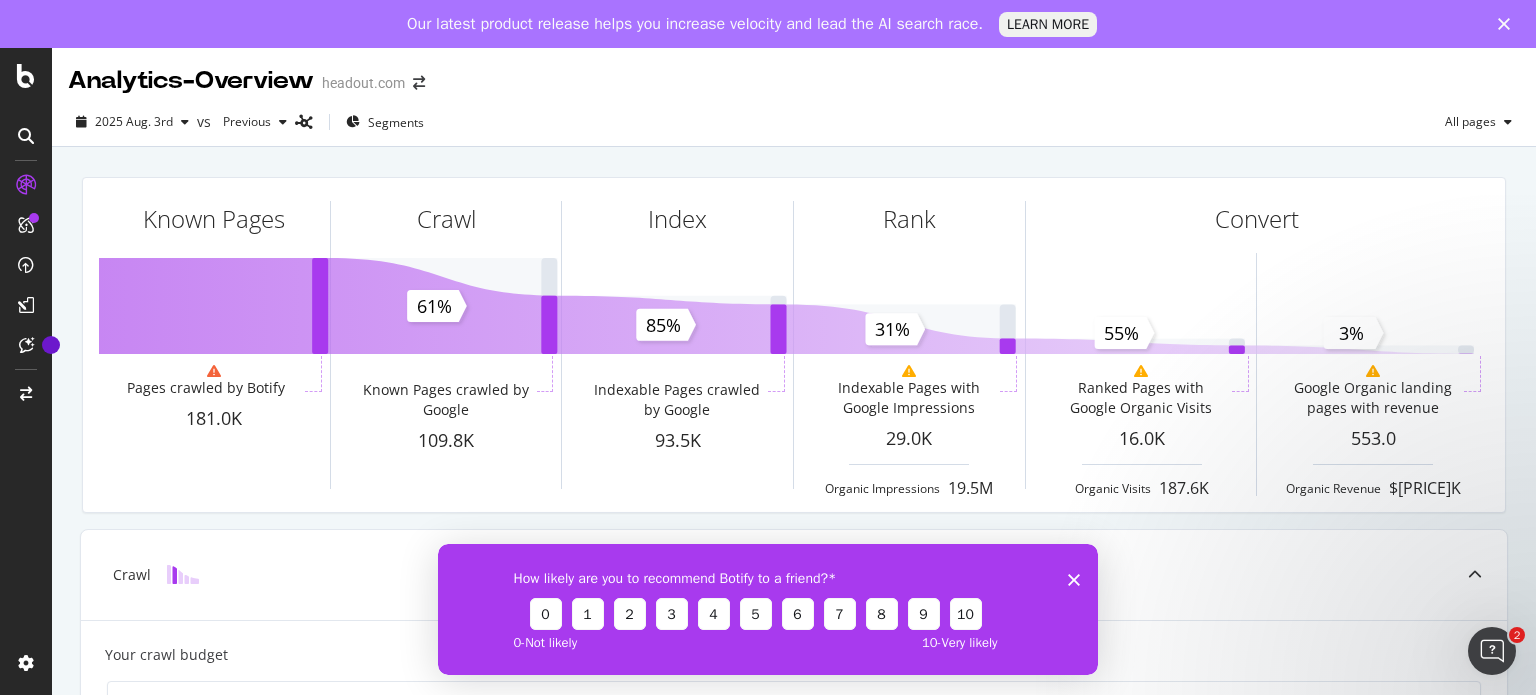 click 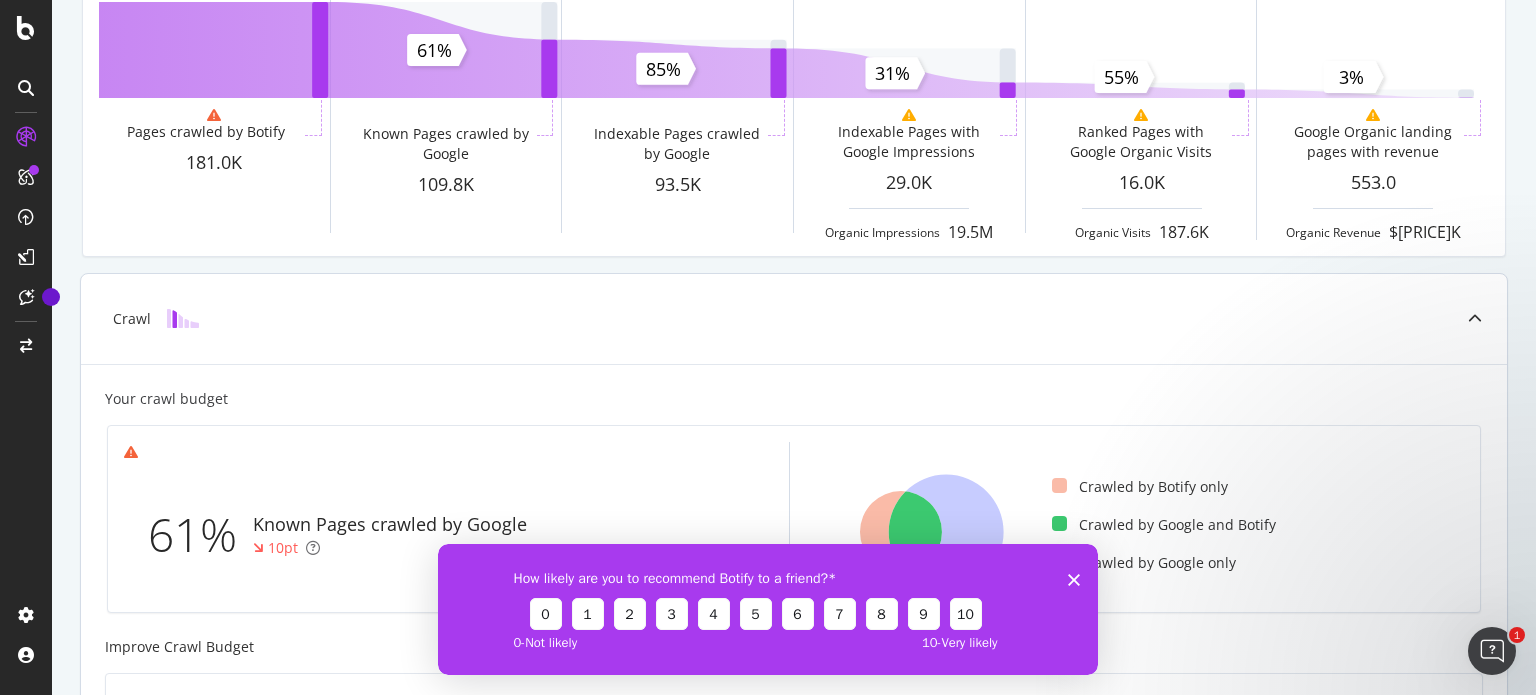 scroll, scrollTop: 300, scrollLeft: 0, axis: vertical 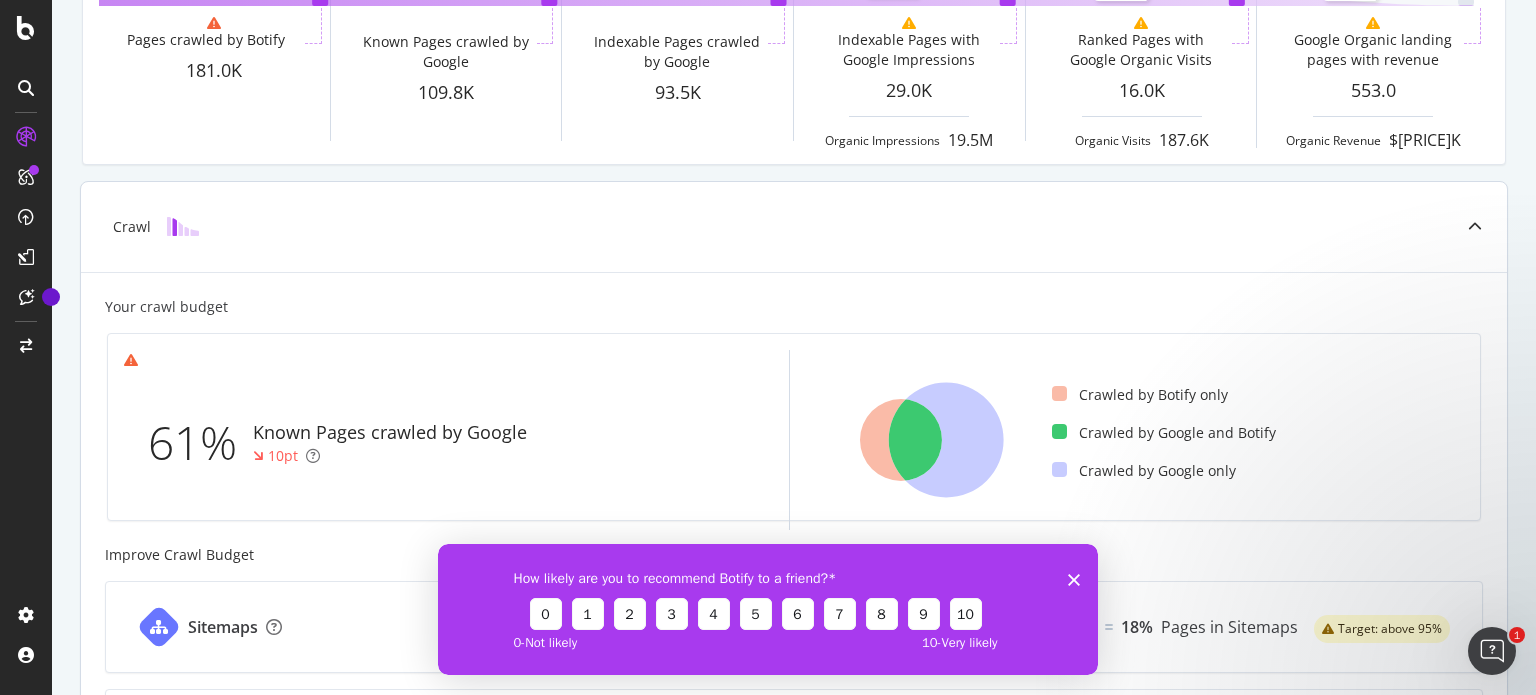 click on "Crawl" at bounding box center [794, 227] 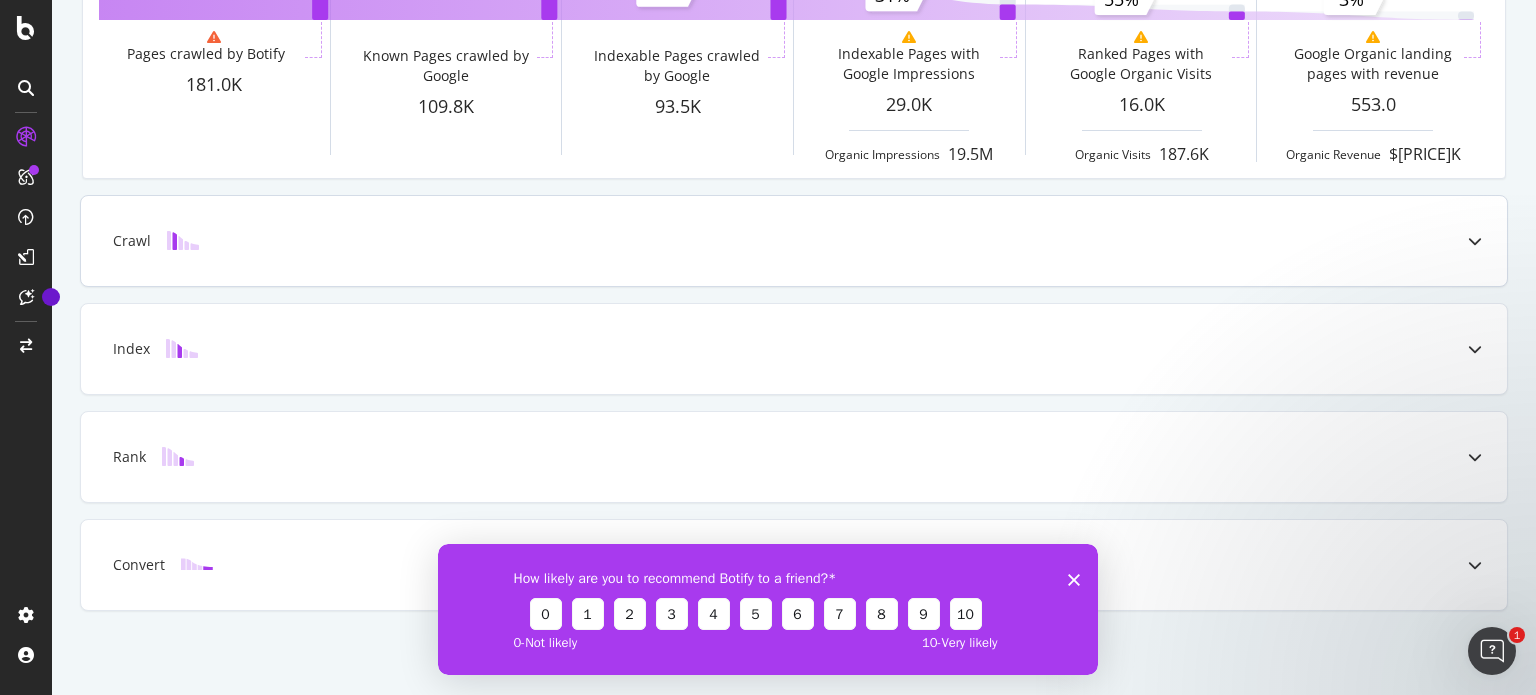 click at bounding box center [183, 240] 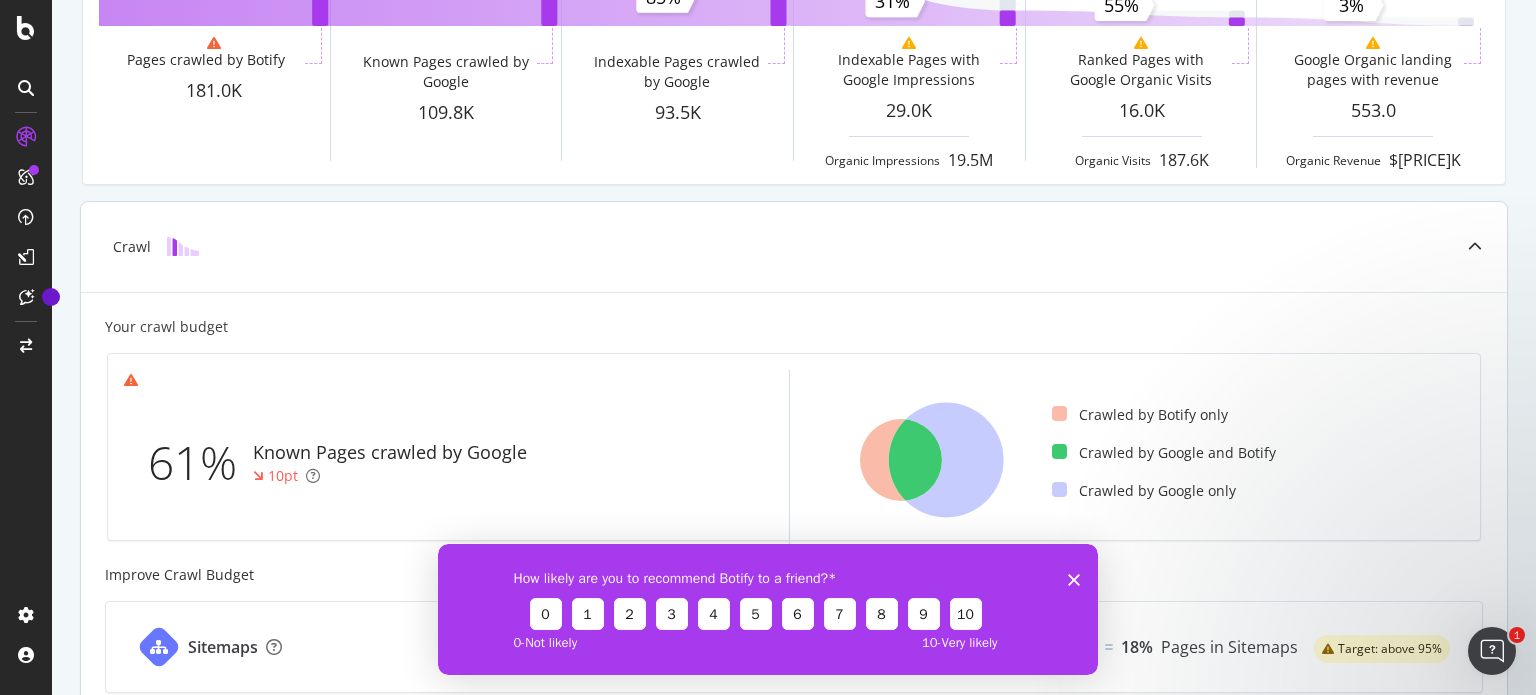 scroll, scrollTop: 0, scrollLeft: 0, axis: both 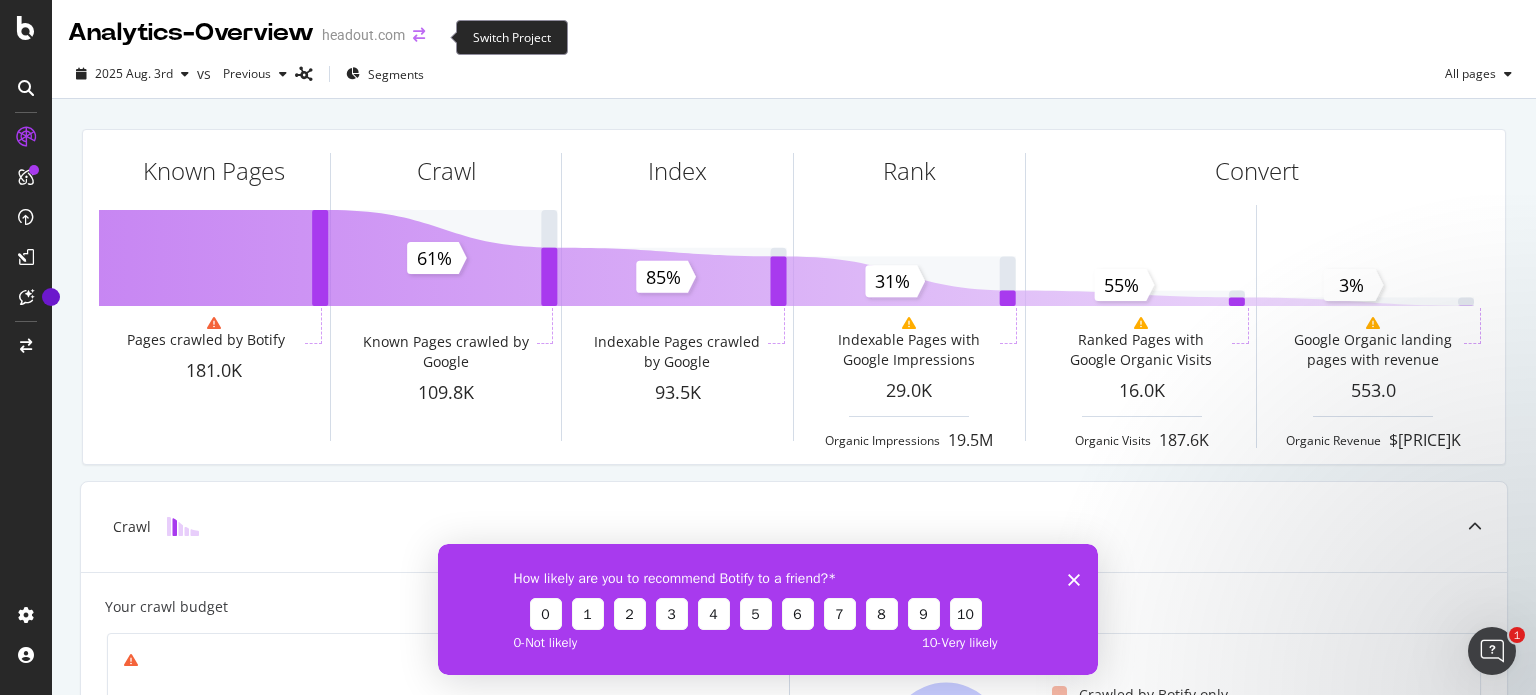 click at bounding box center (419, 35) 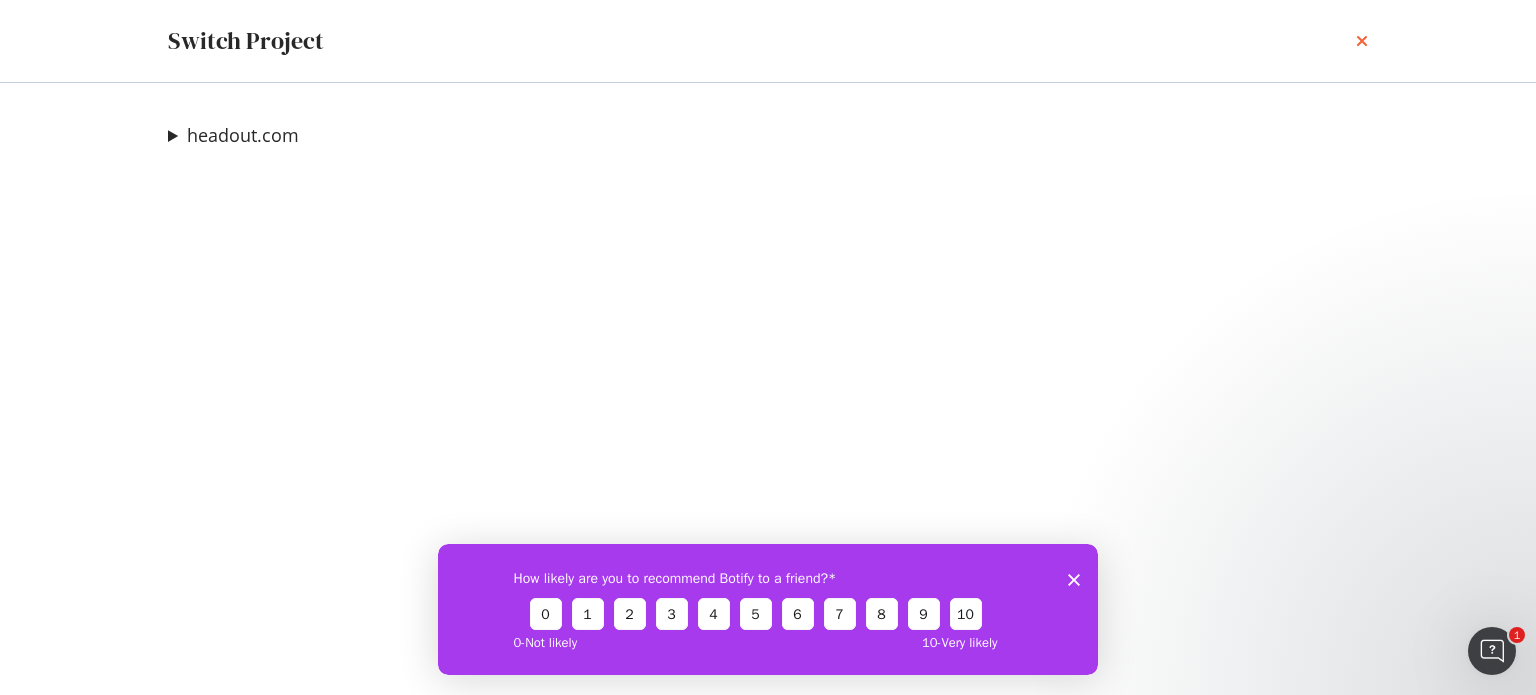 click at bounding box center [1362, 41] 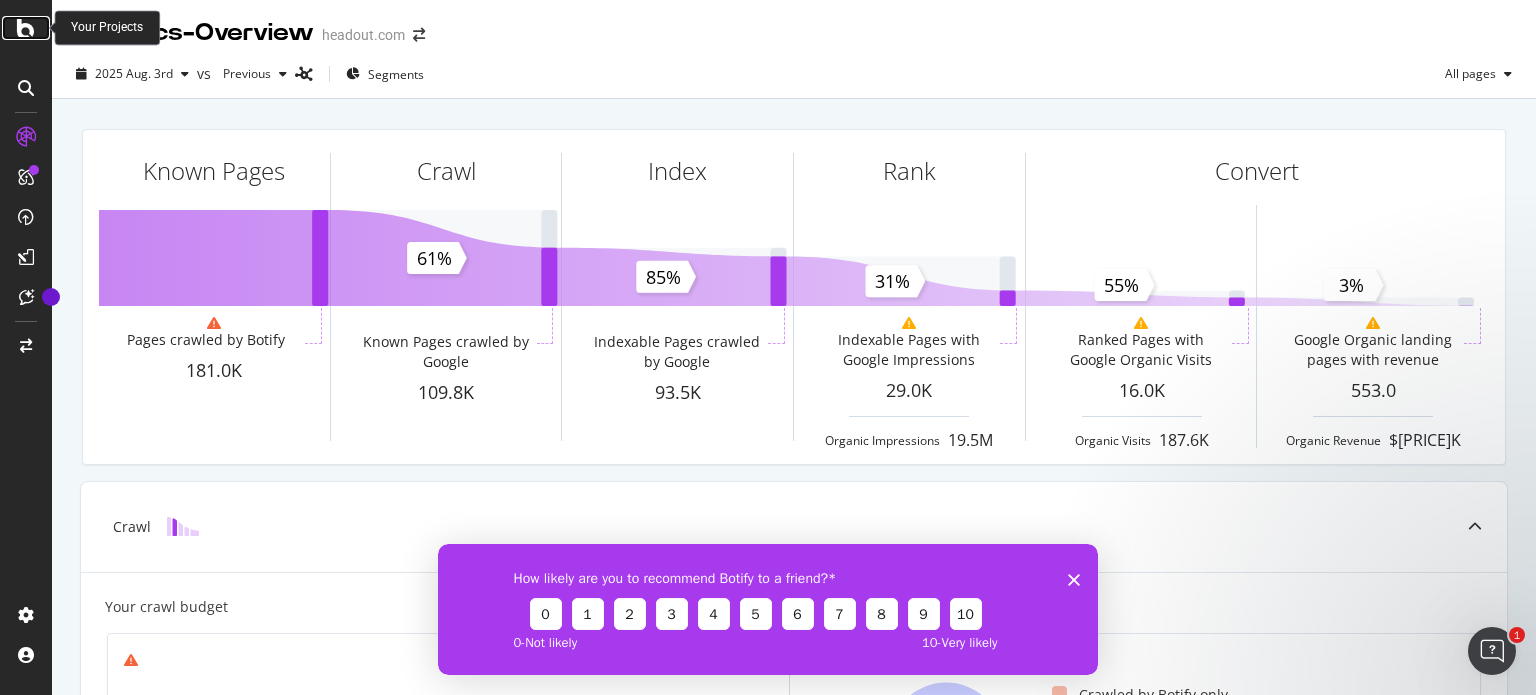 click at bounding box center [26, 28] 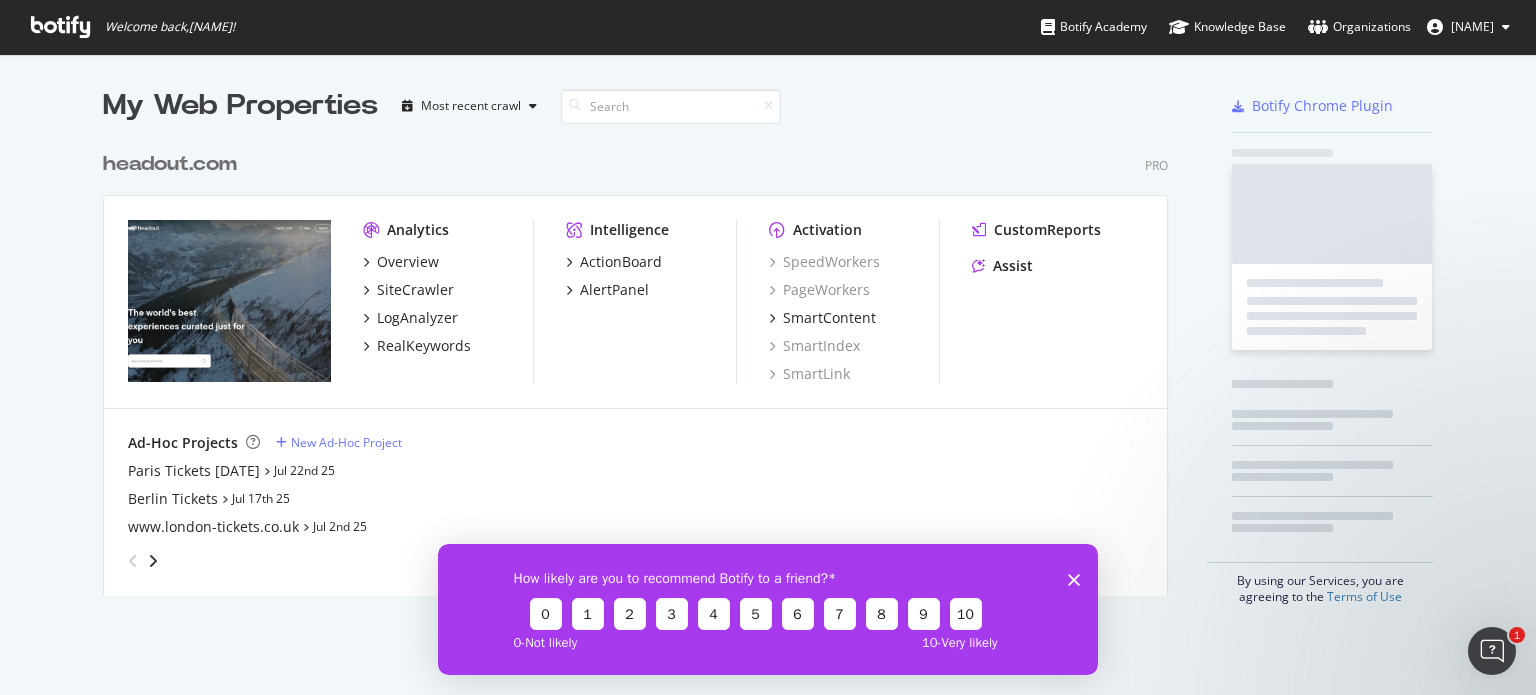 scroll, scrollTop: 16, scrollLeft: 16, axis: both 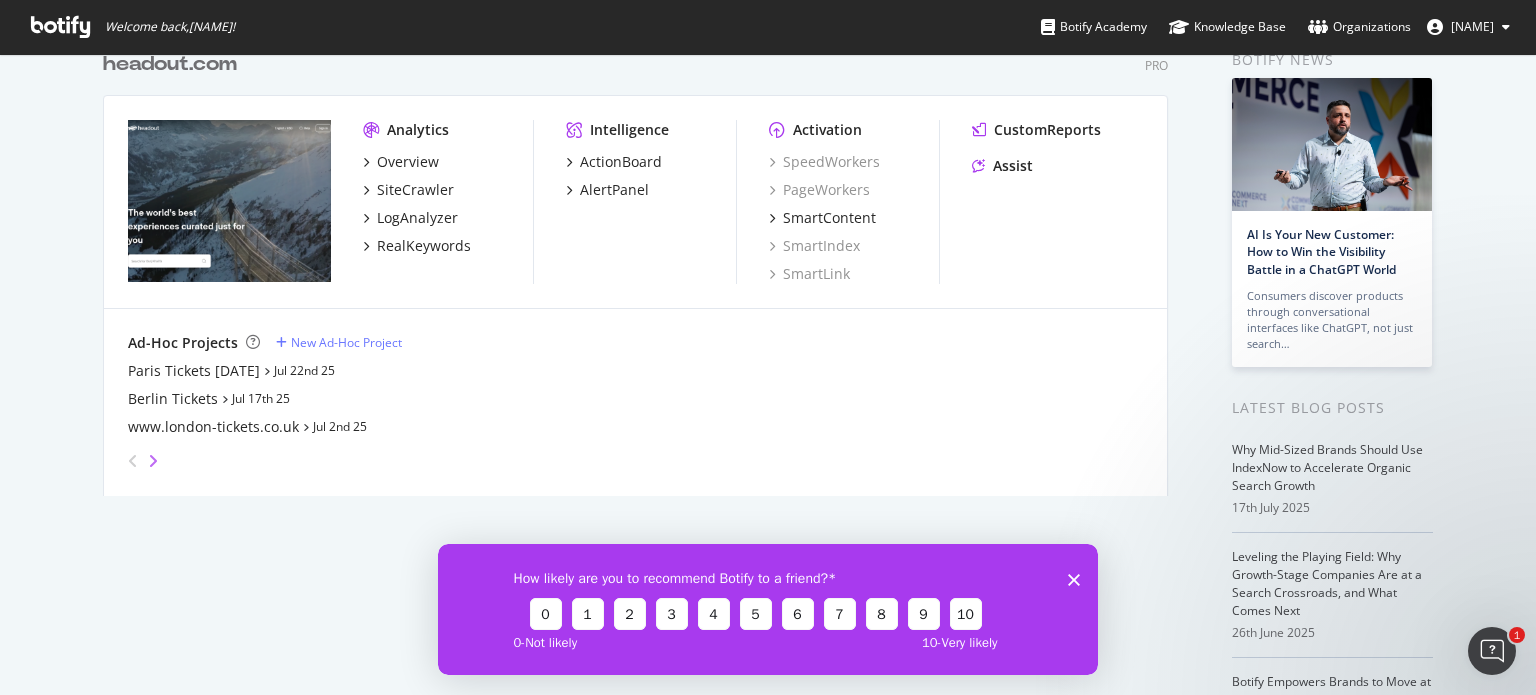 click at bounding box center [153, 461] 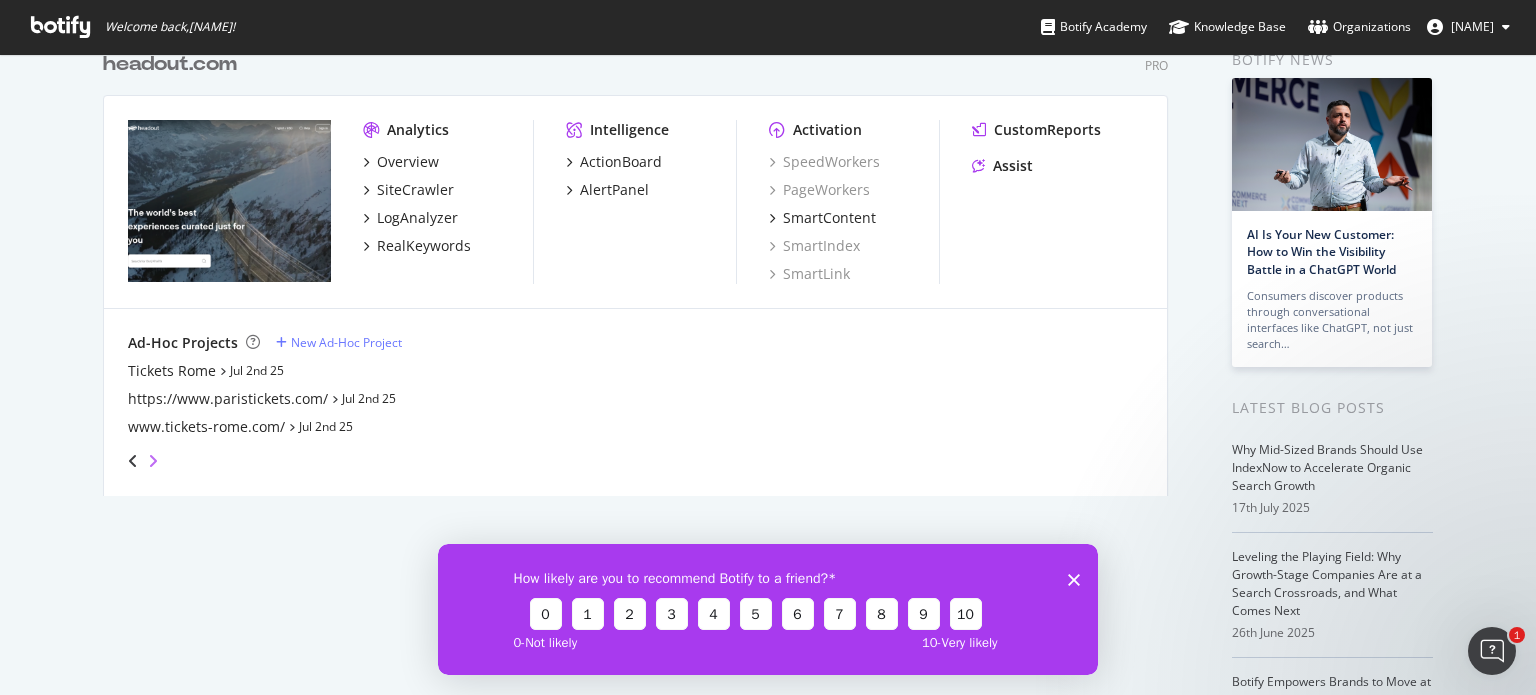 click at bounding box center [153, 461] 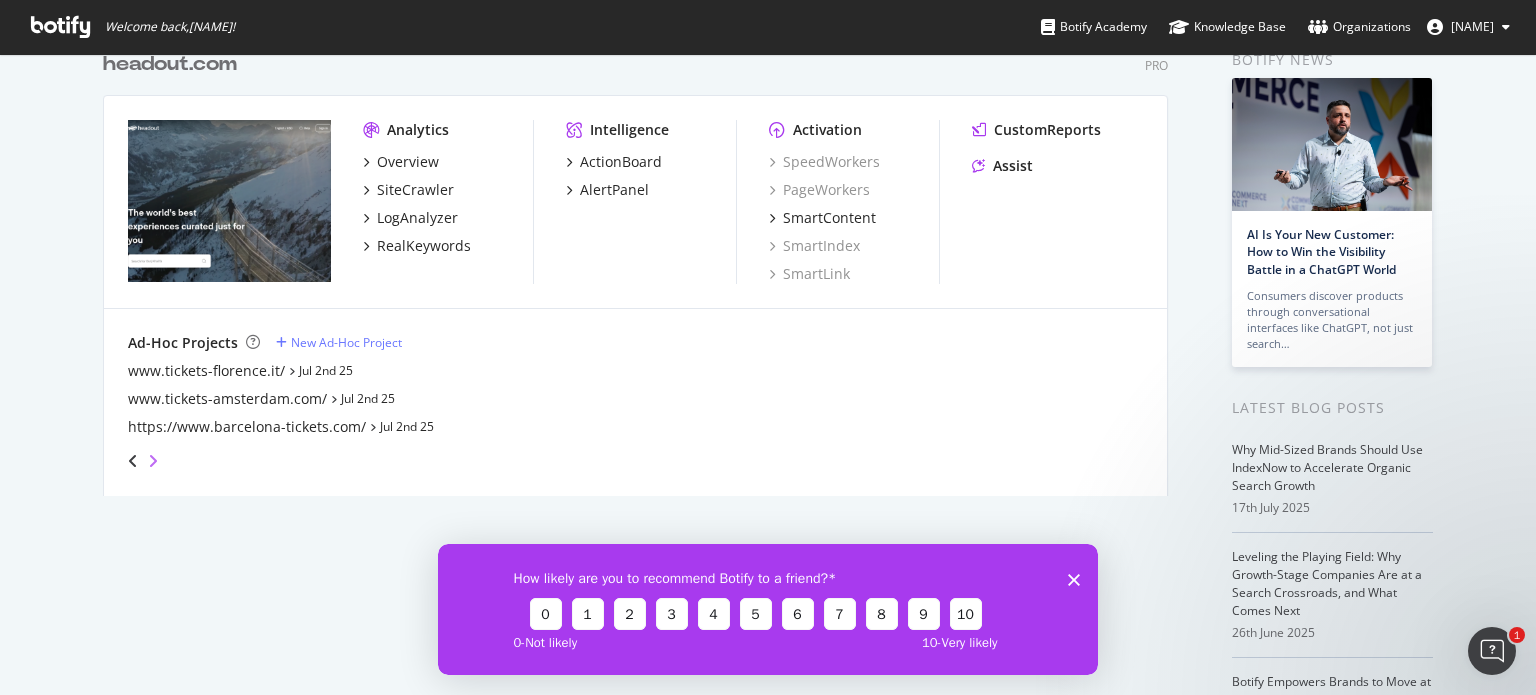 click at bounding box center (153, 461) 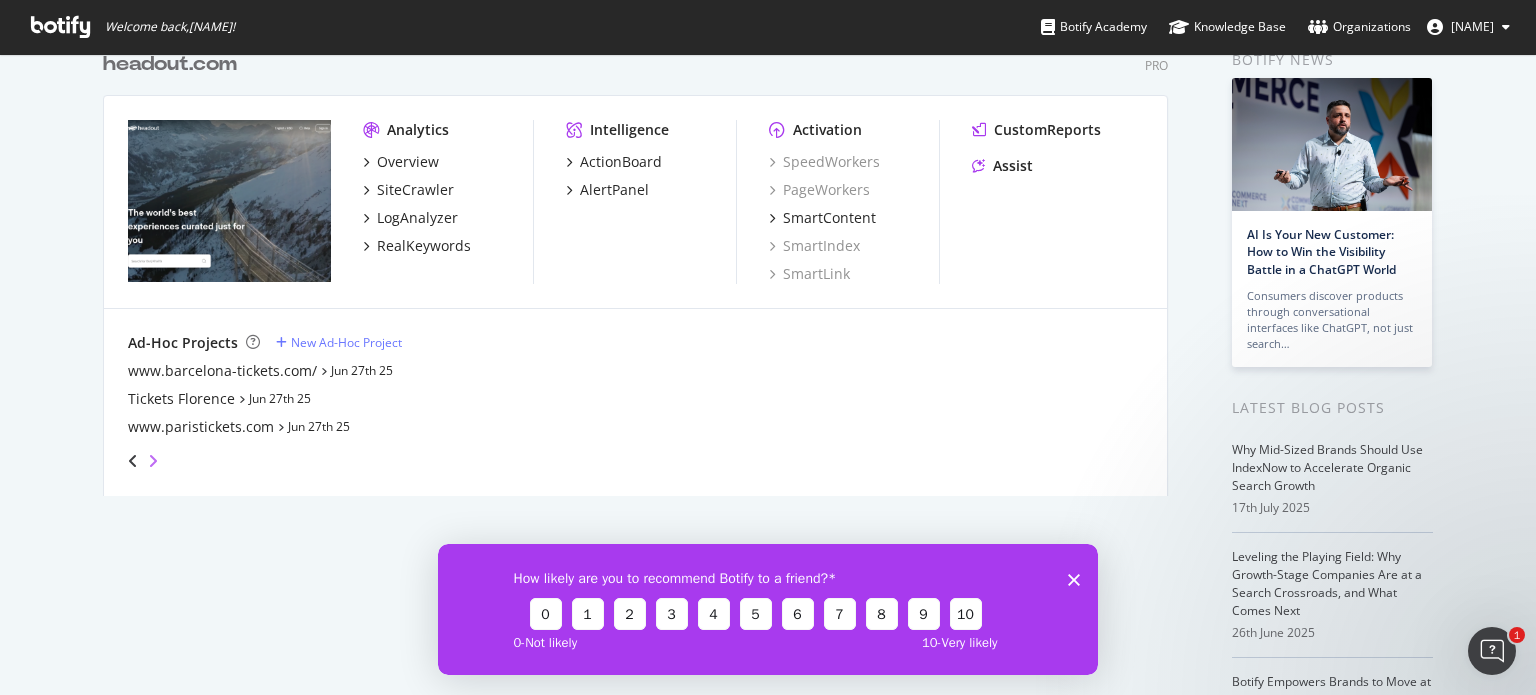 click at bounding box center (153, 461) 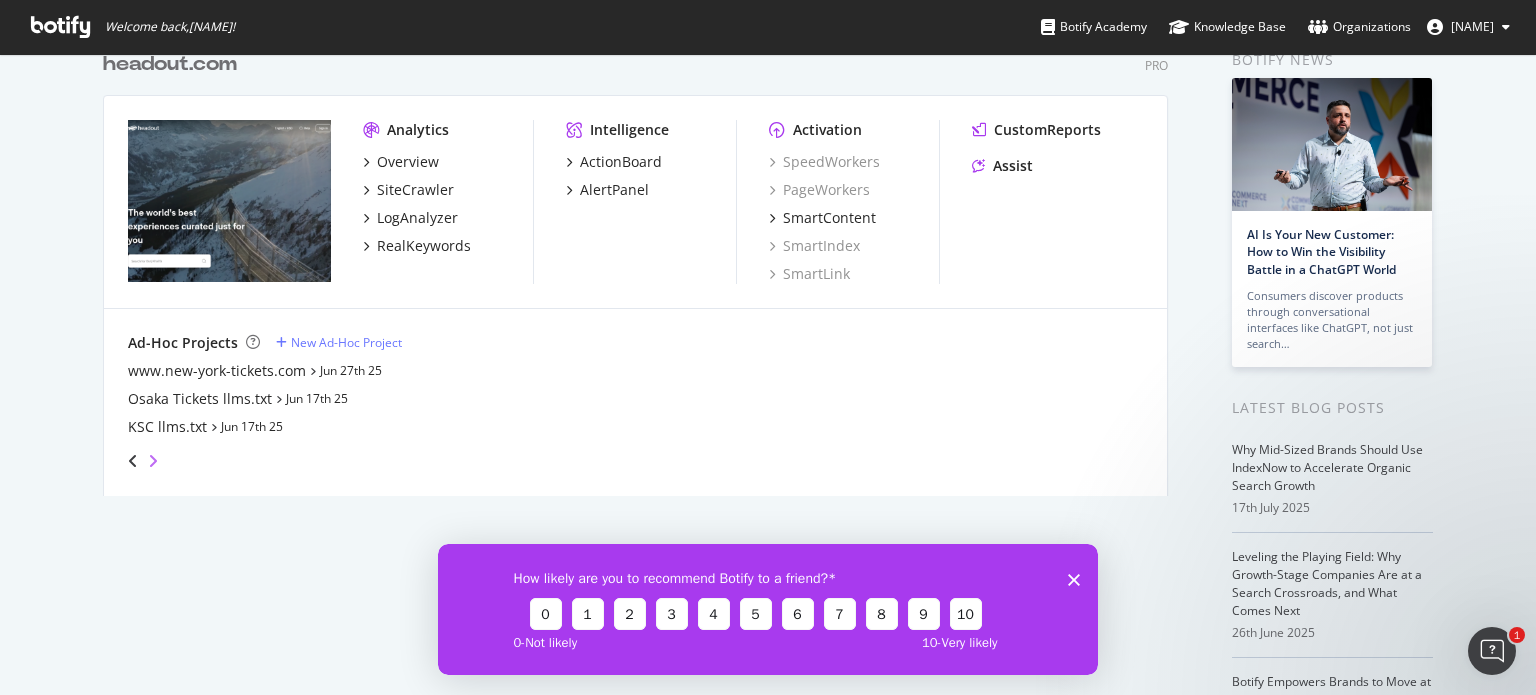click at bounding box center (153, 461) 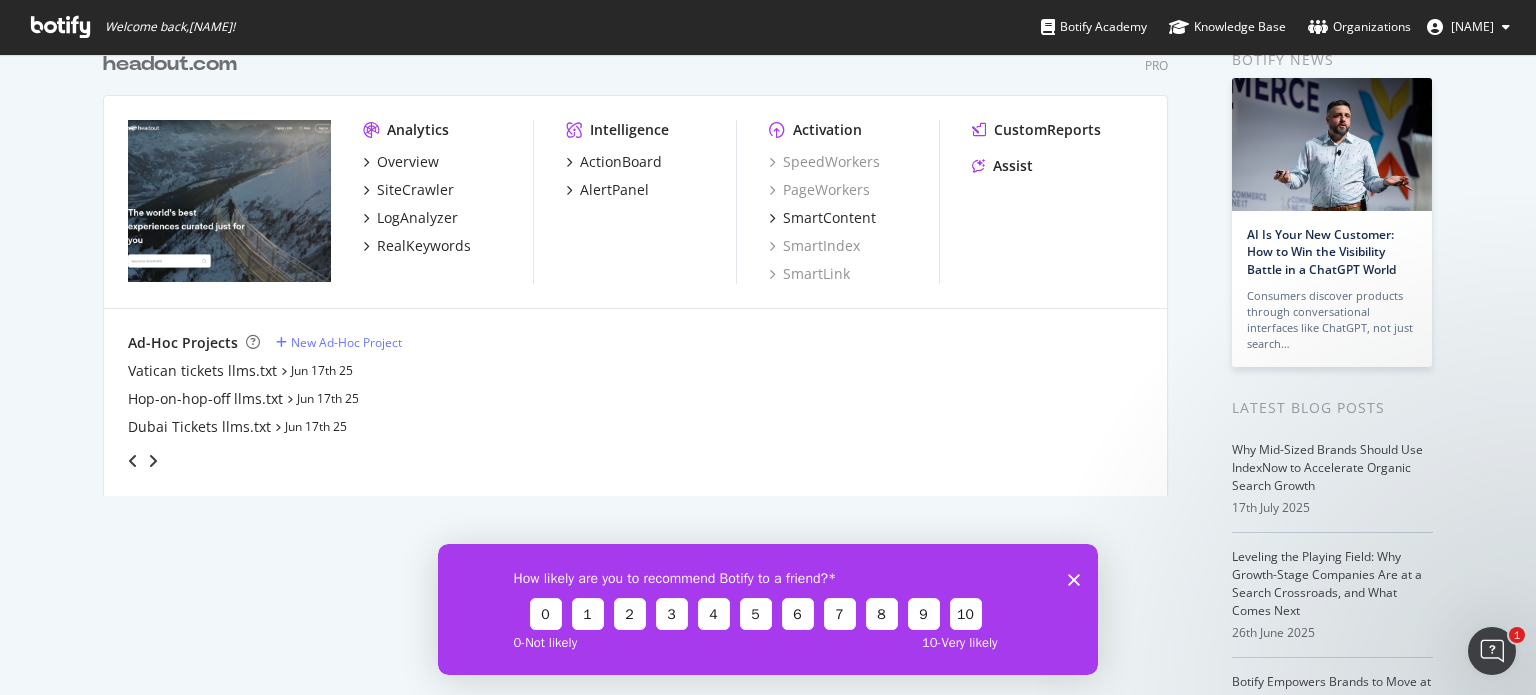 click at bounding box center [153, 461] 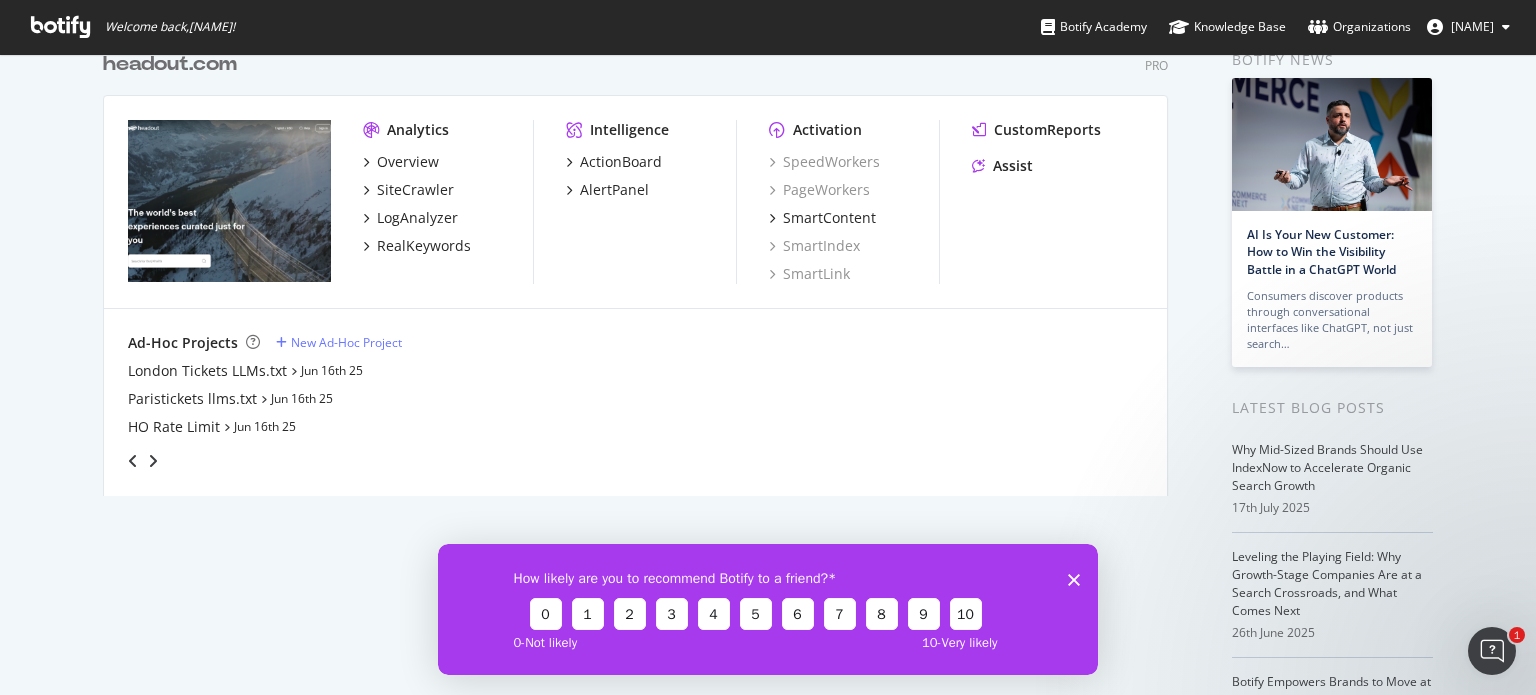click at bounding box center [153, 461] 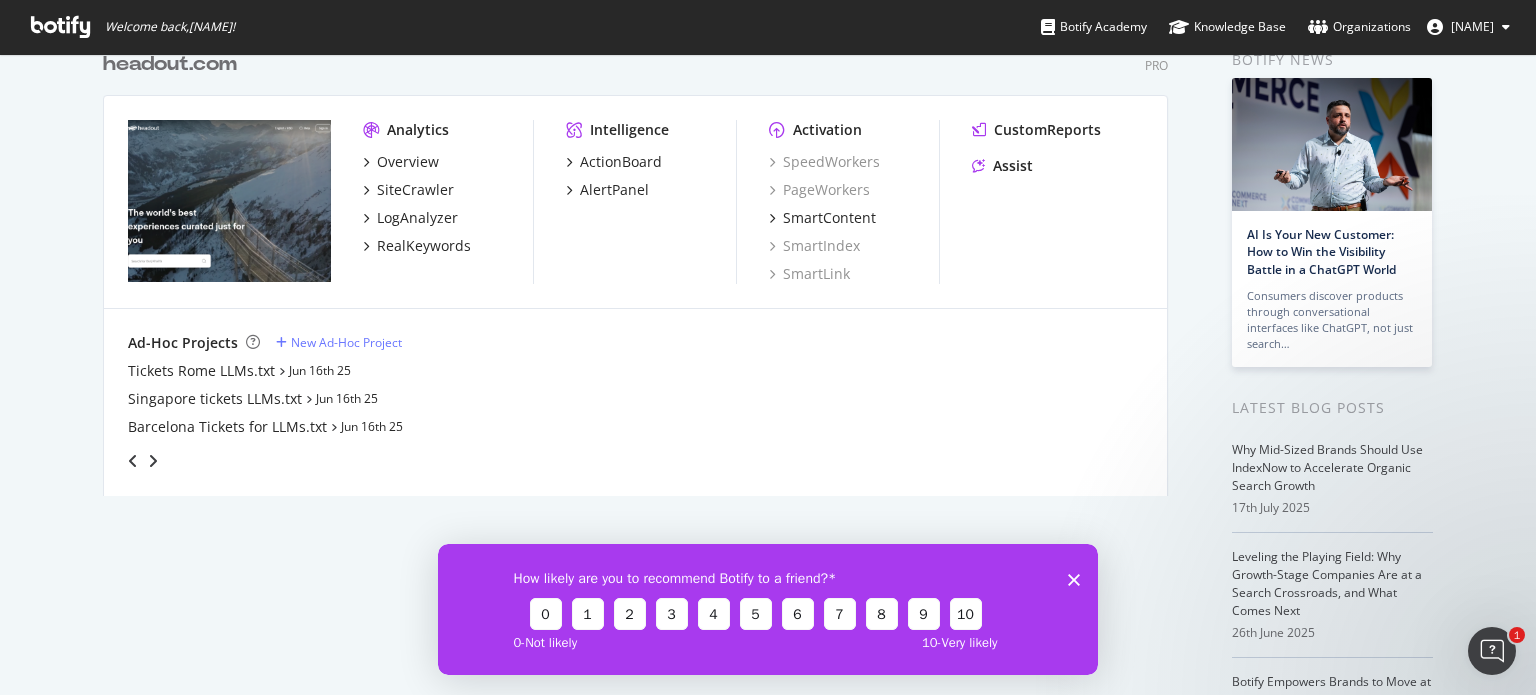 click at bounding box center [153, 461] 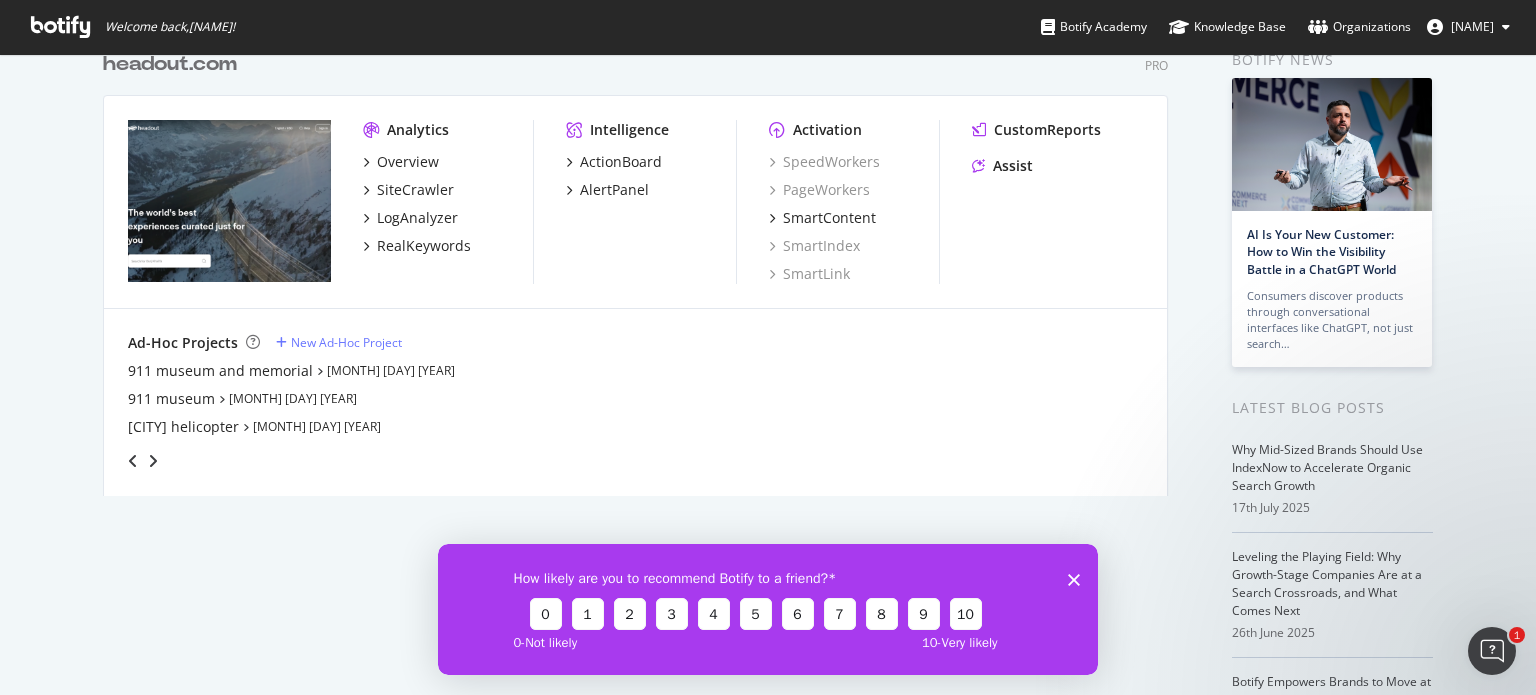 click at bounding box center [153, 461] 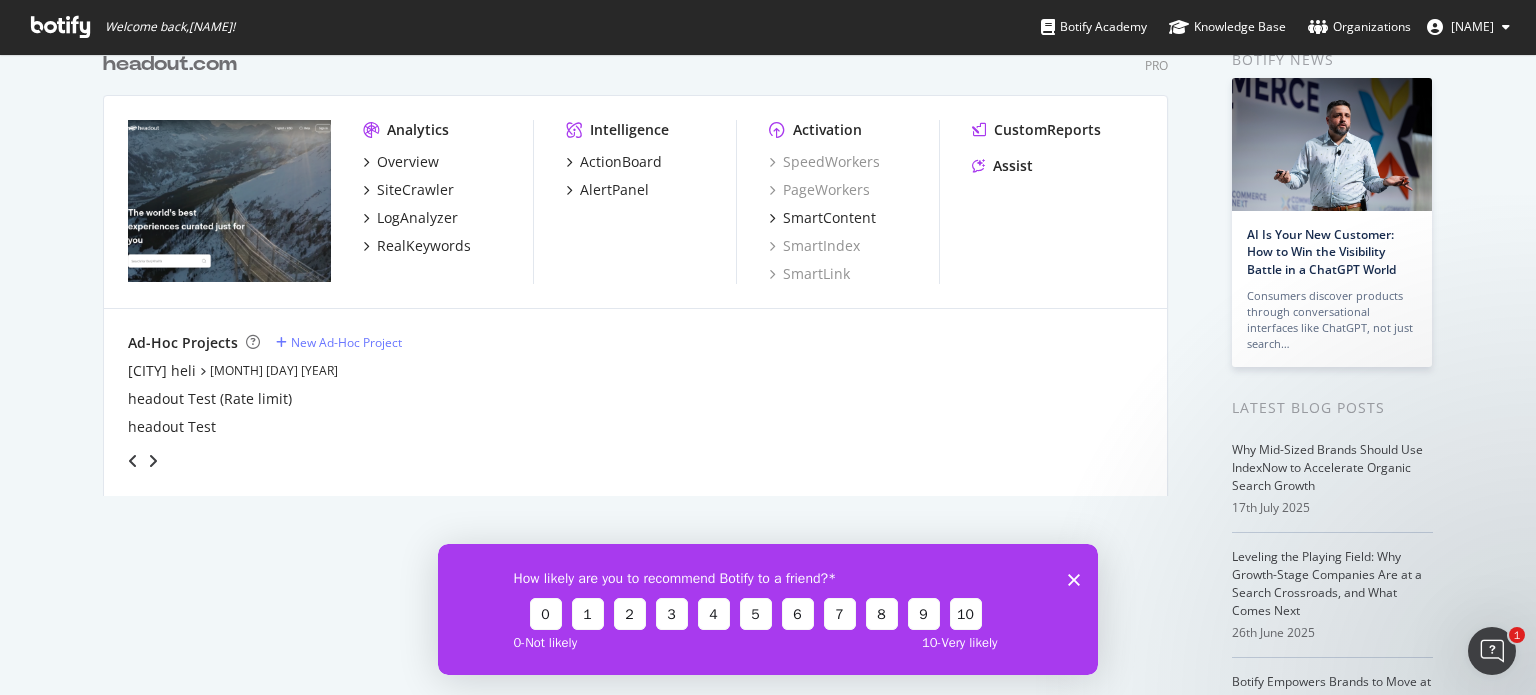 click at bounding box center [153, 461] 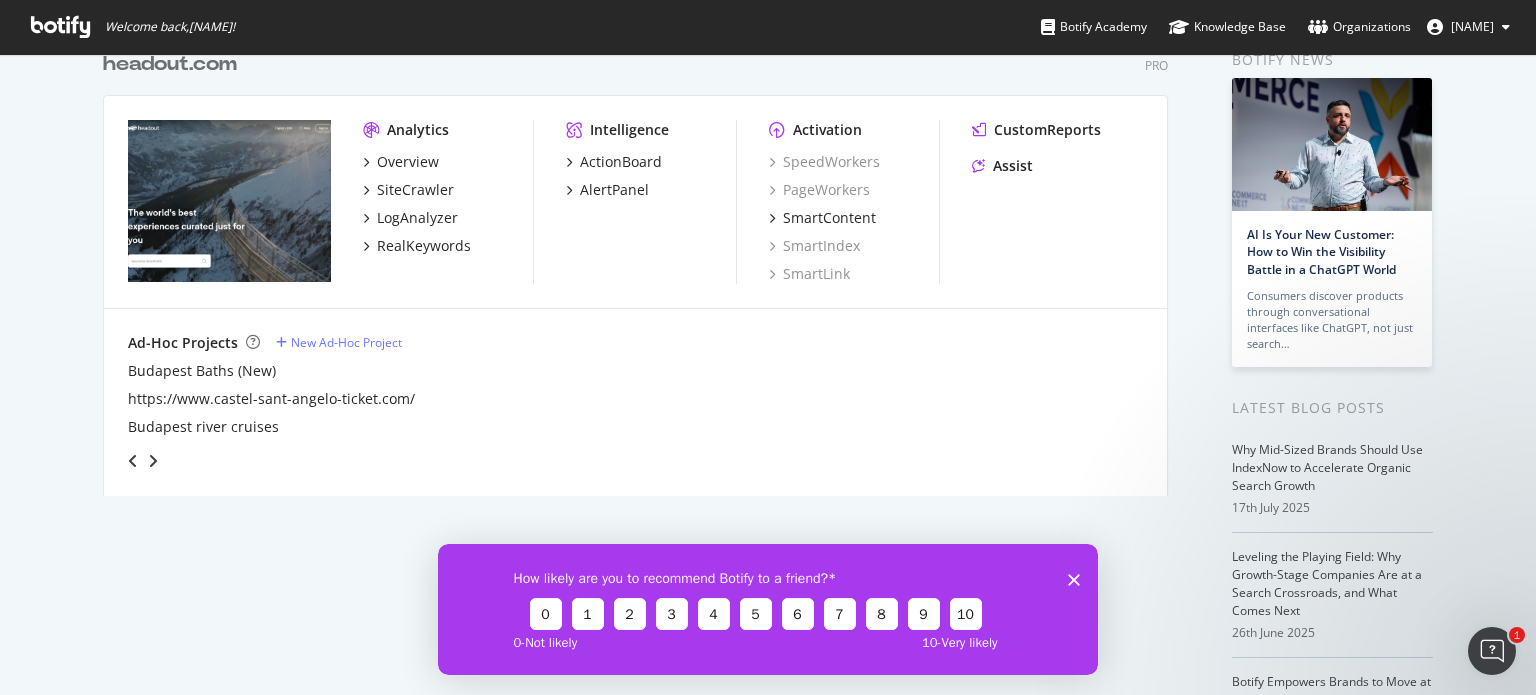 click at bounding box center (153, 461) 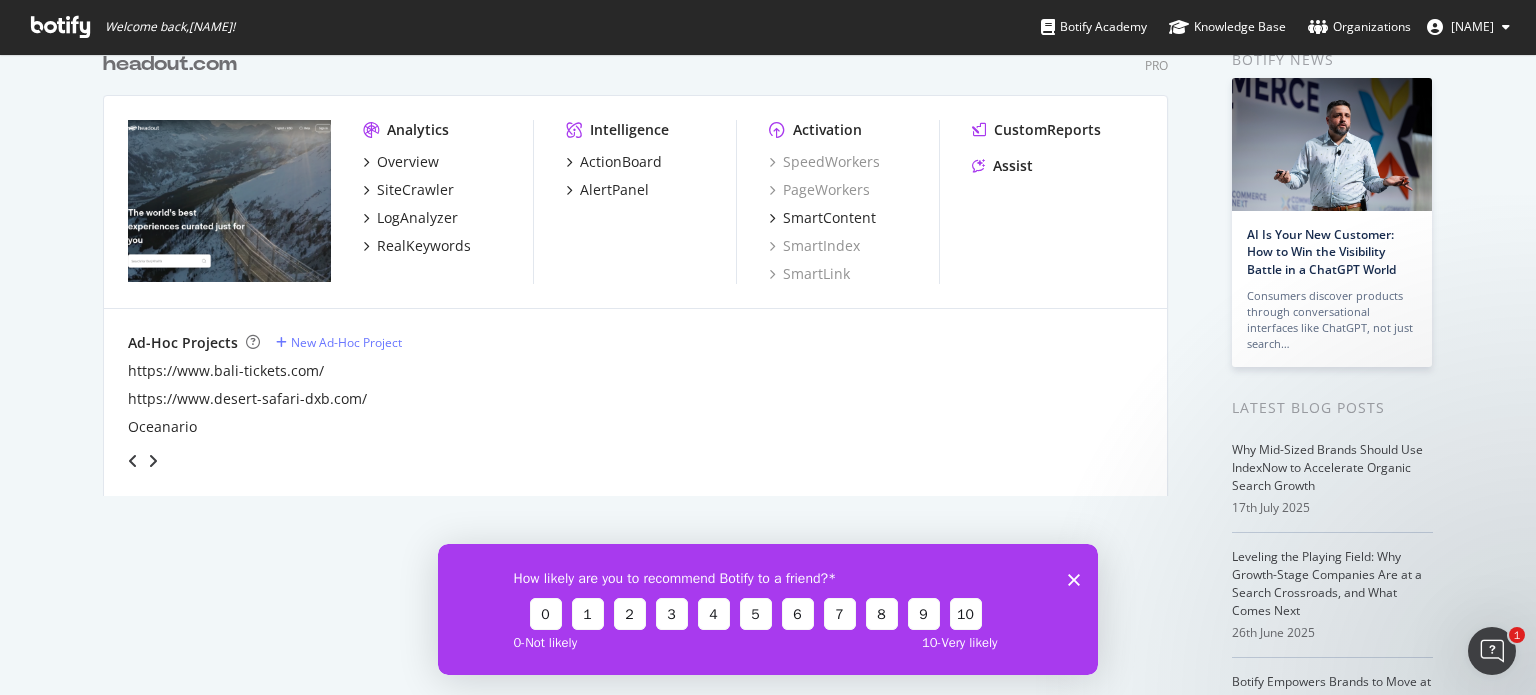click at bounding box center (153, 461) 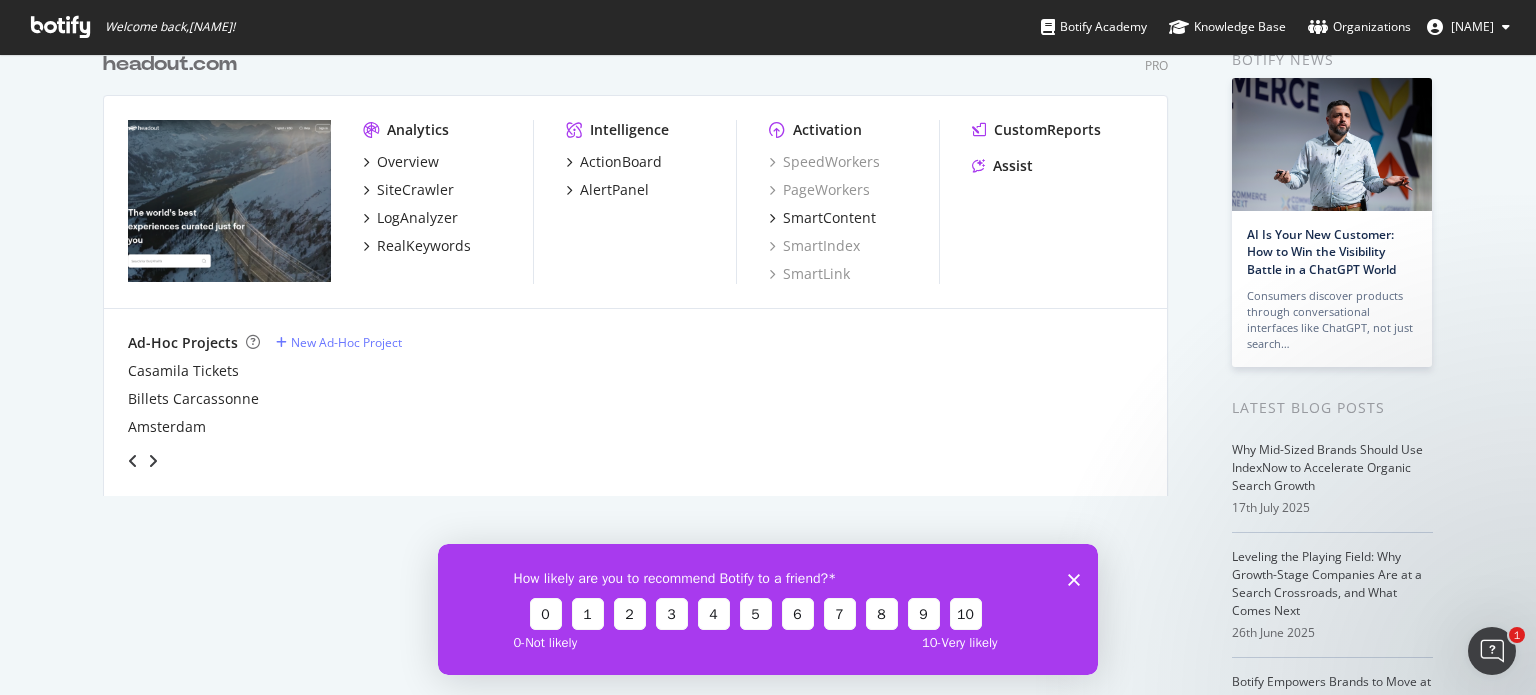 click at bounding box center [153, 461] 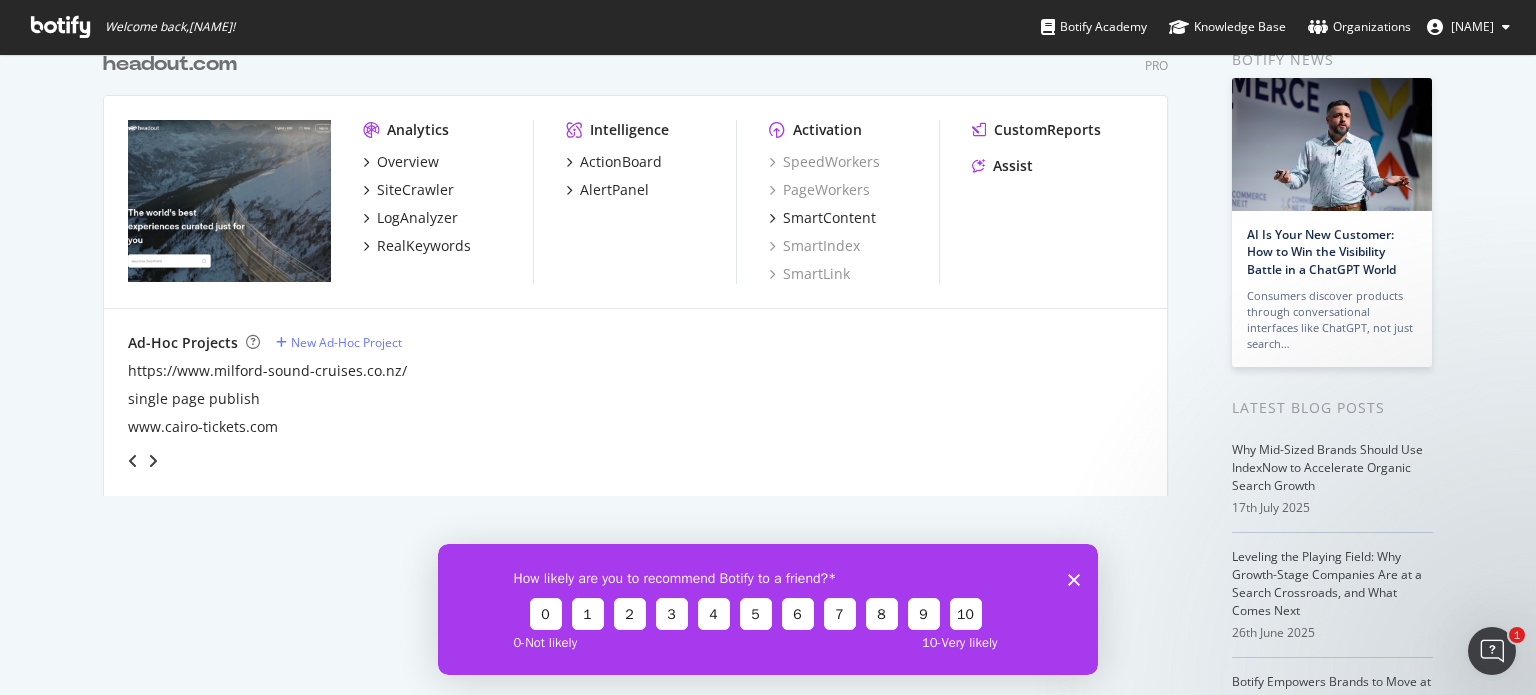 click at bounding box center (153, 461) 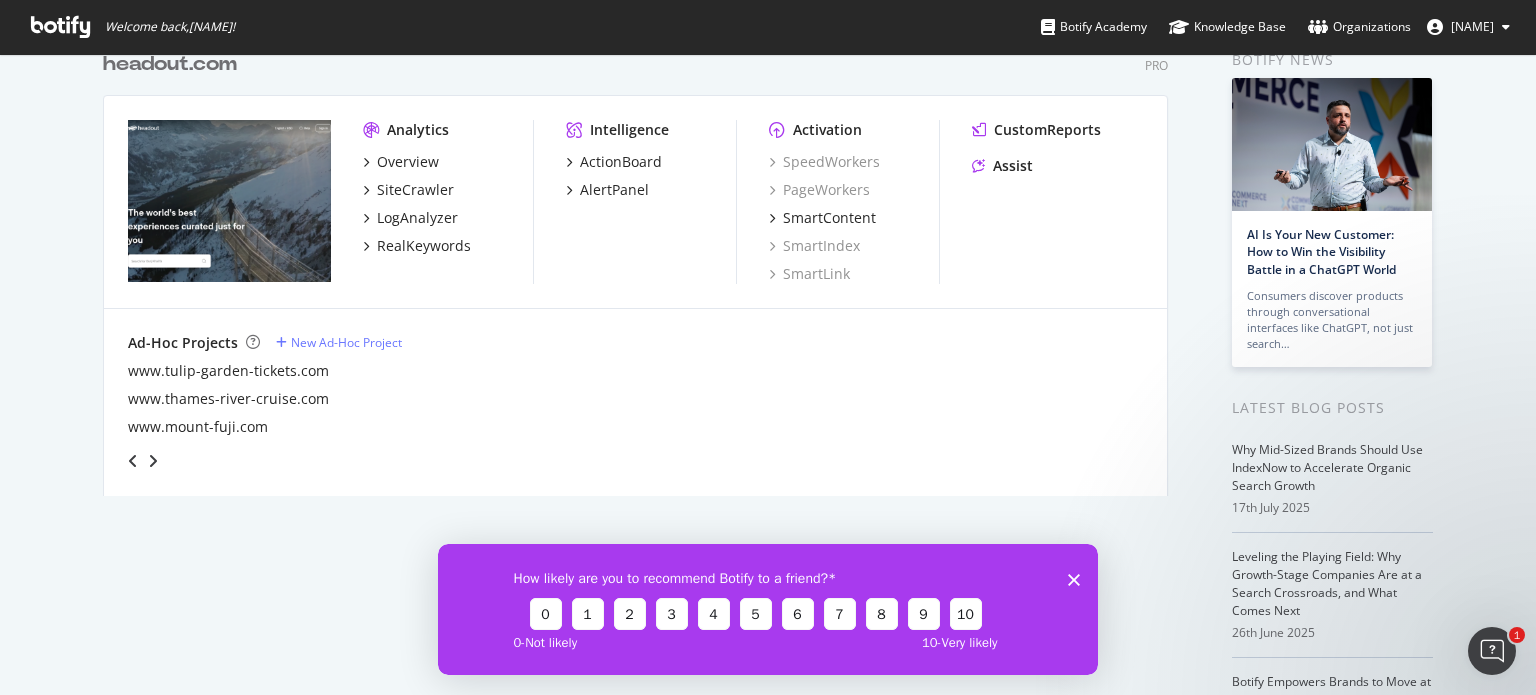 click at bounding box center (153, 461) 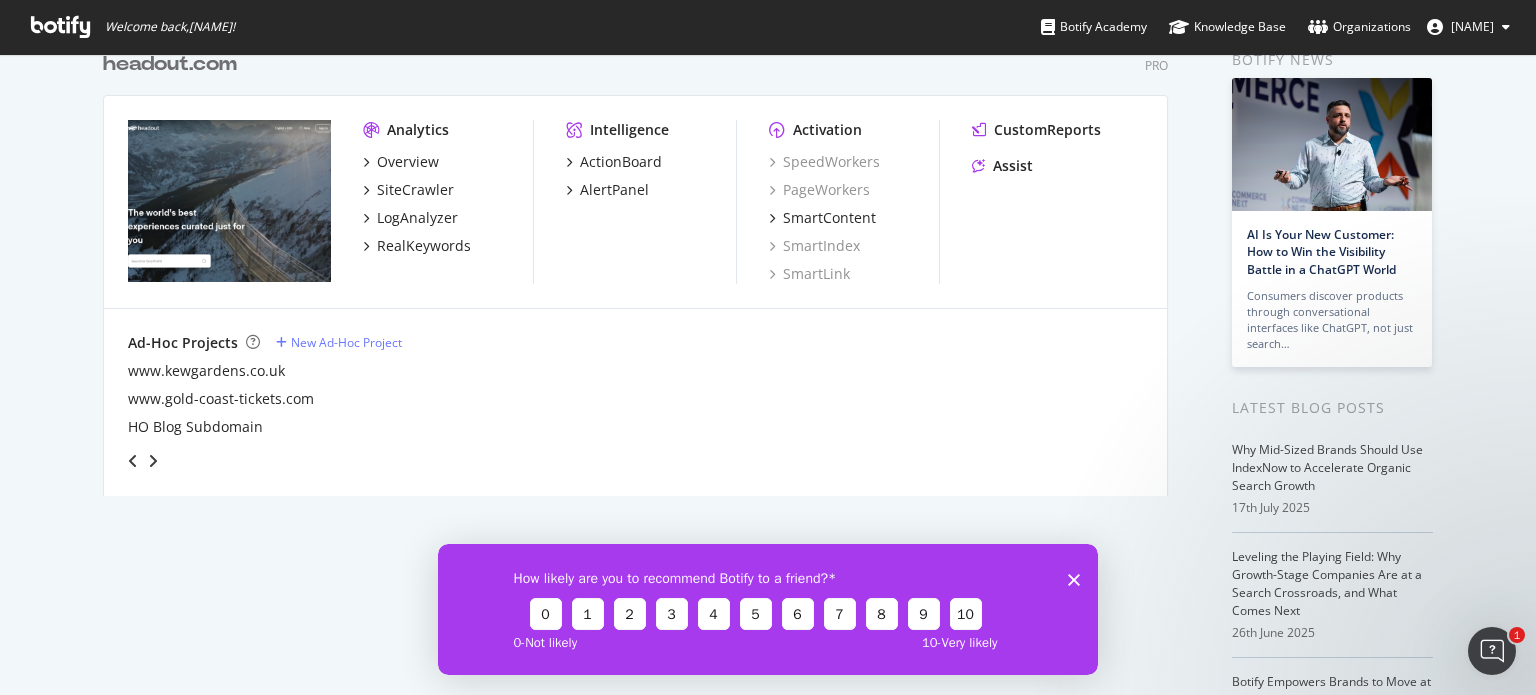 click at bounding box center [153, 461] 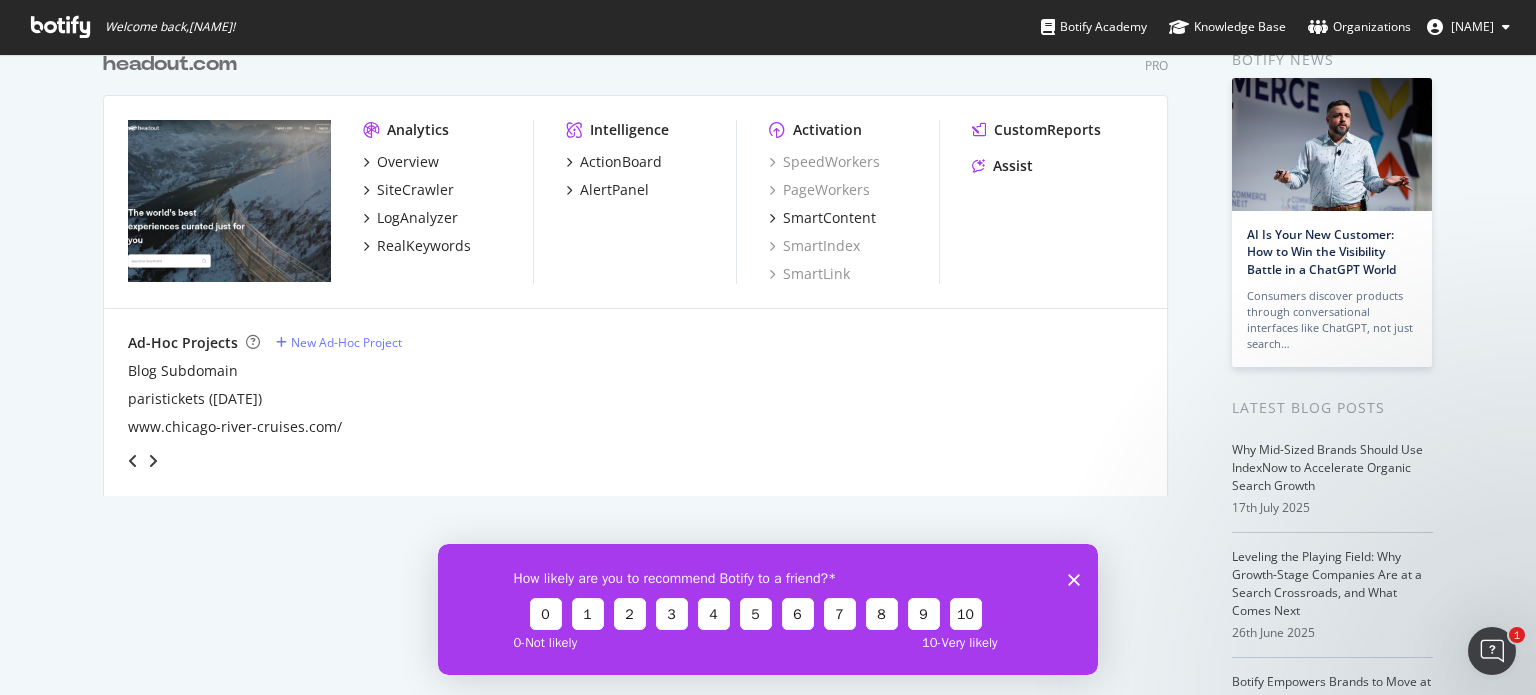click at bounding box center (153, 461) 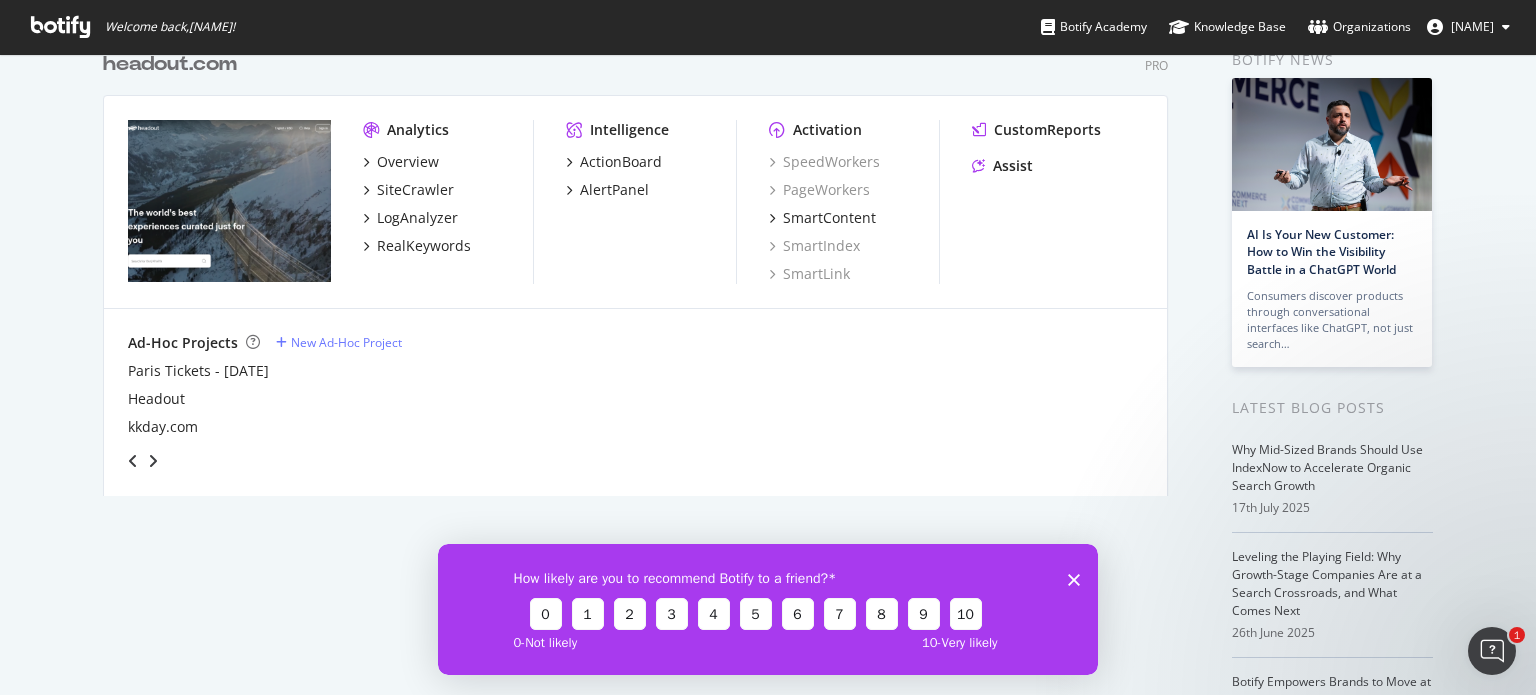 click at bounding box center [153, 461] 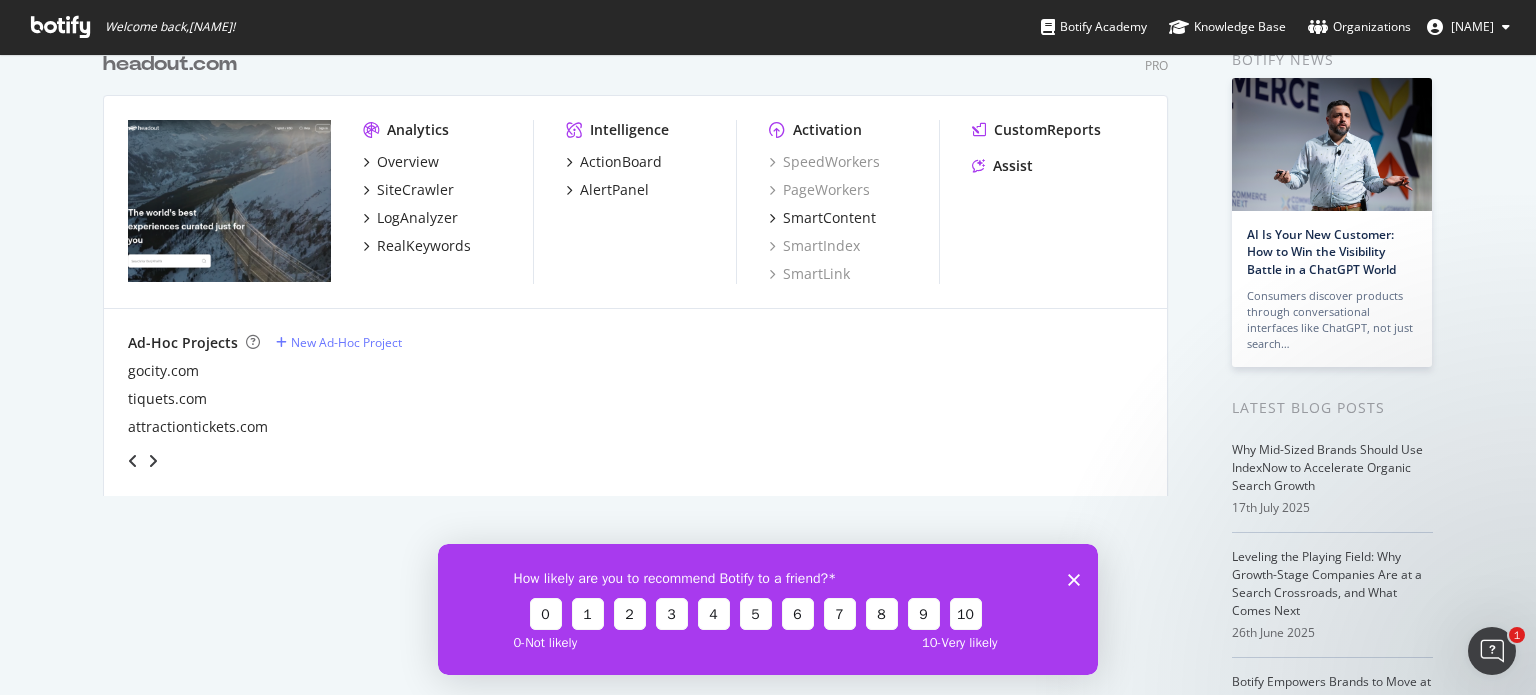 click at bounding box center (153, 461) 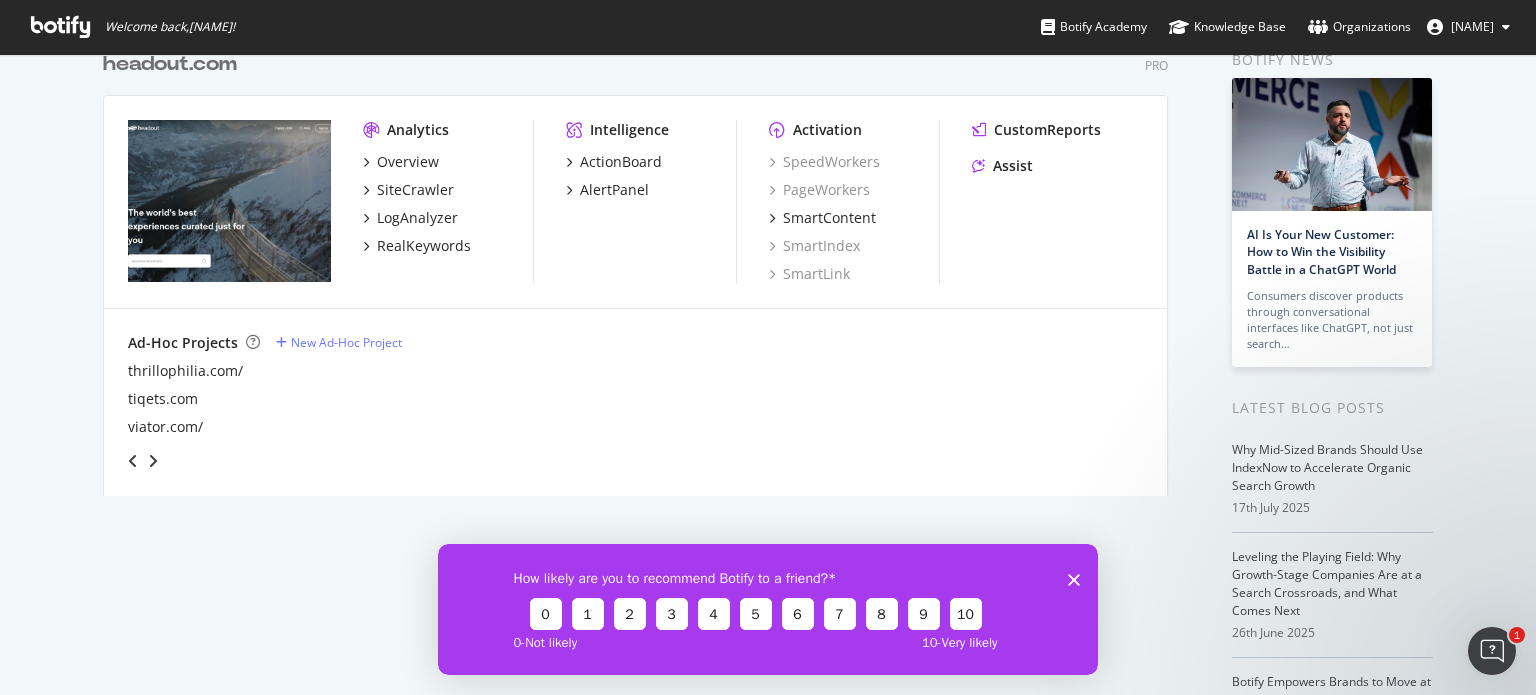 click at bounding box center (153, 461) 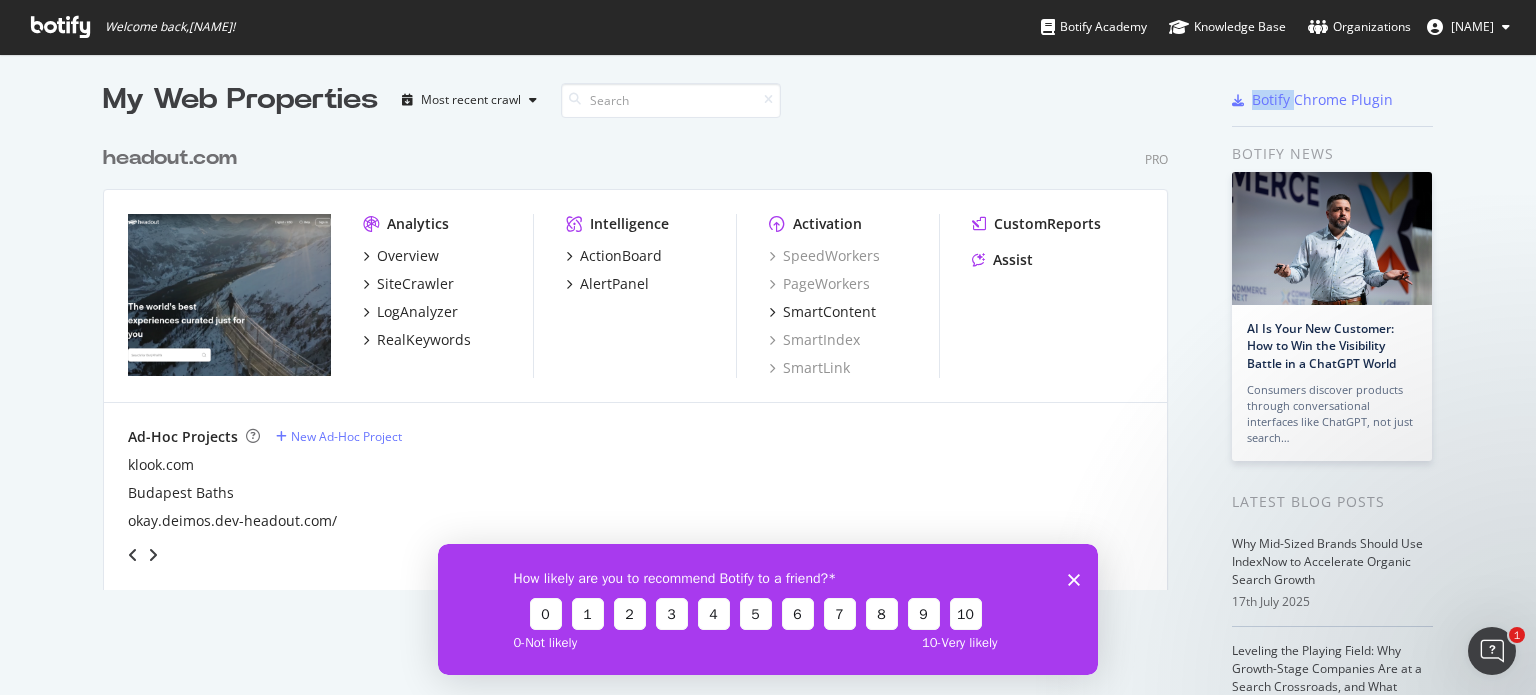 scroll, scrollTop: 0, scrollLeft: 0, axis: both 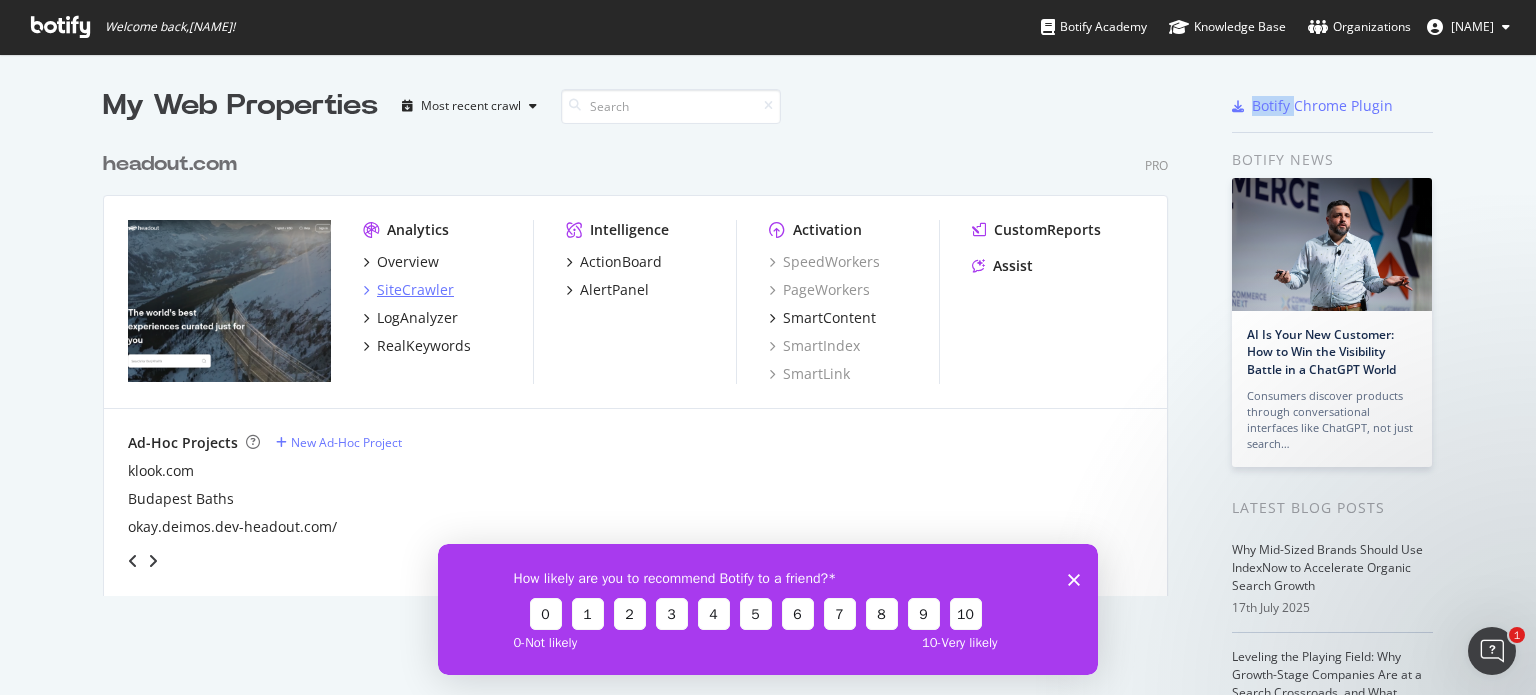 click on "SiteCrawler" at bounding box center (415, 290) 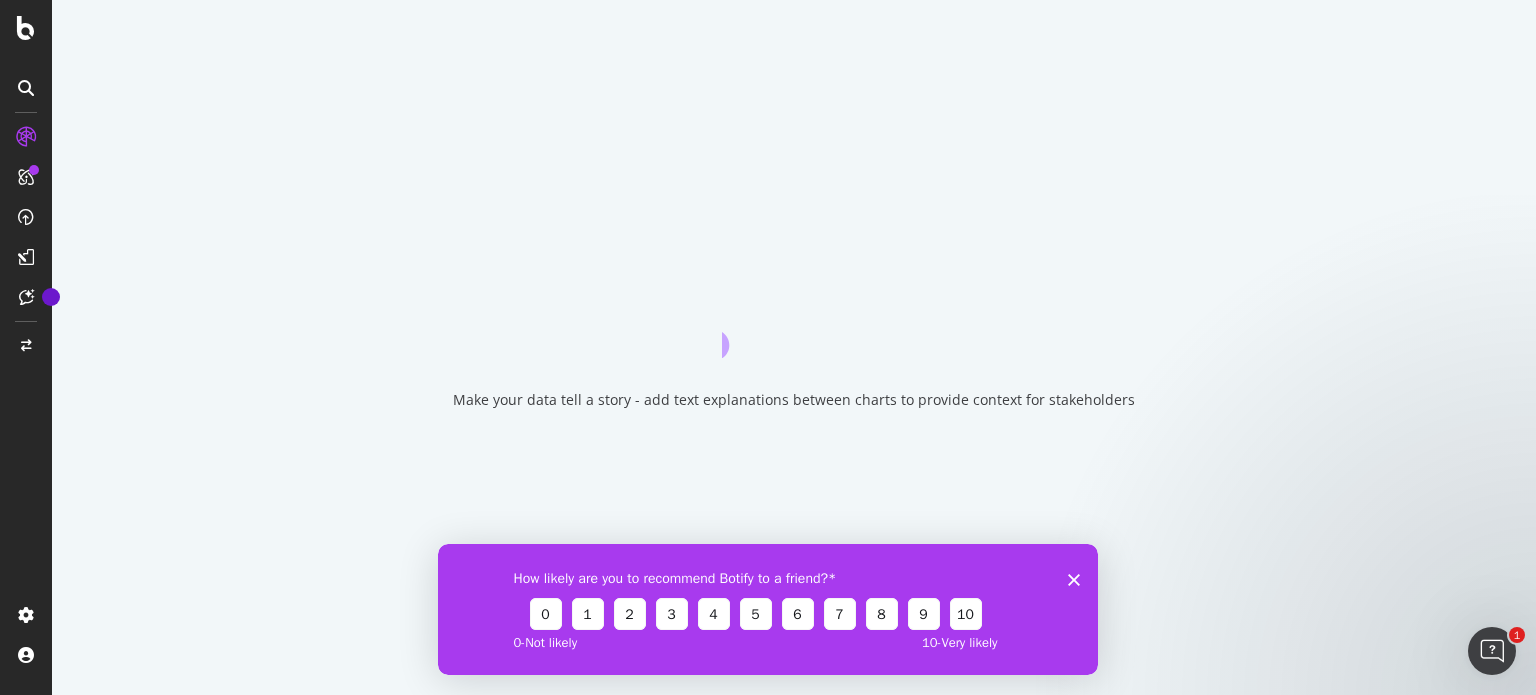click 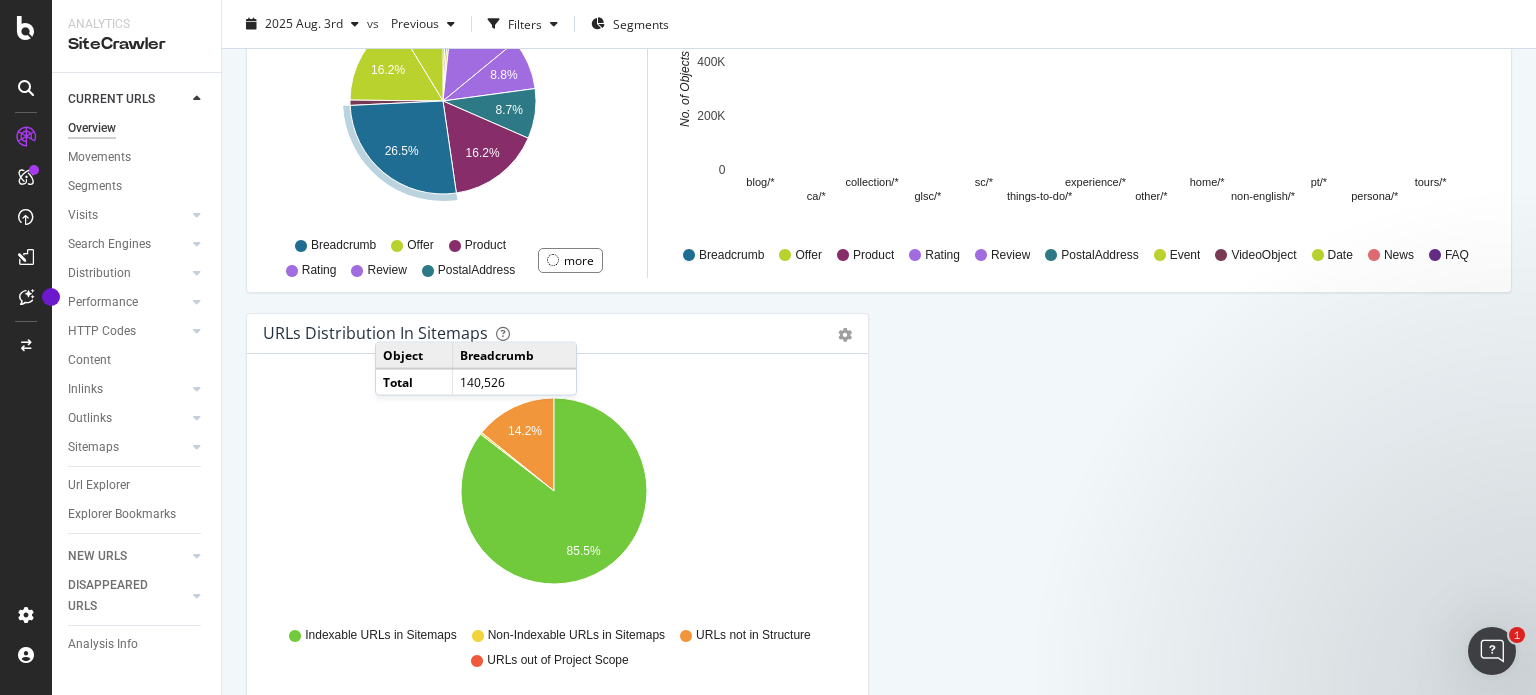 scroll, scrollTop: 2202, scrollLeft: 0, axis: vertical 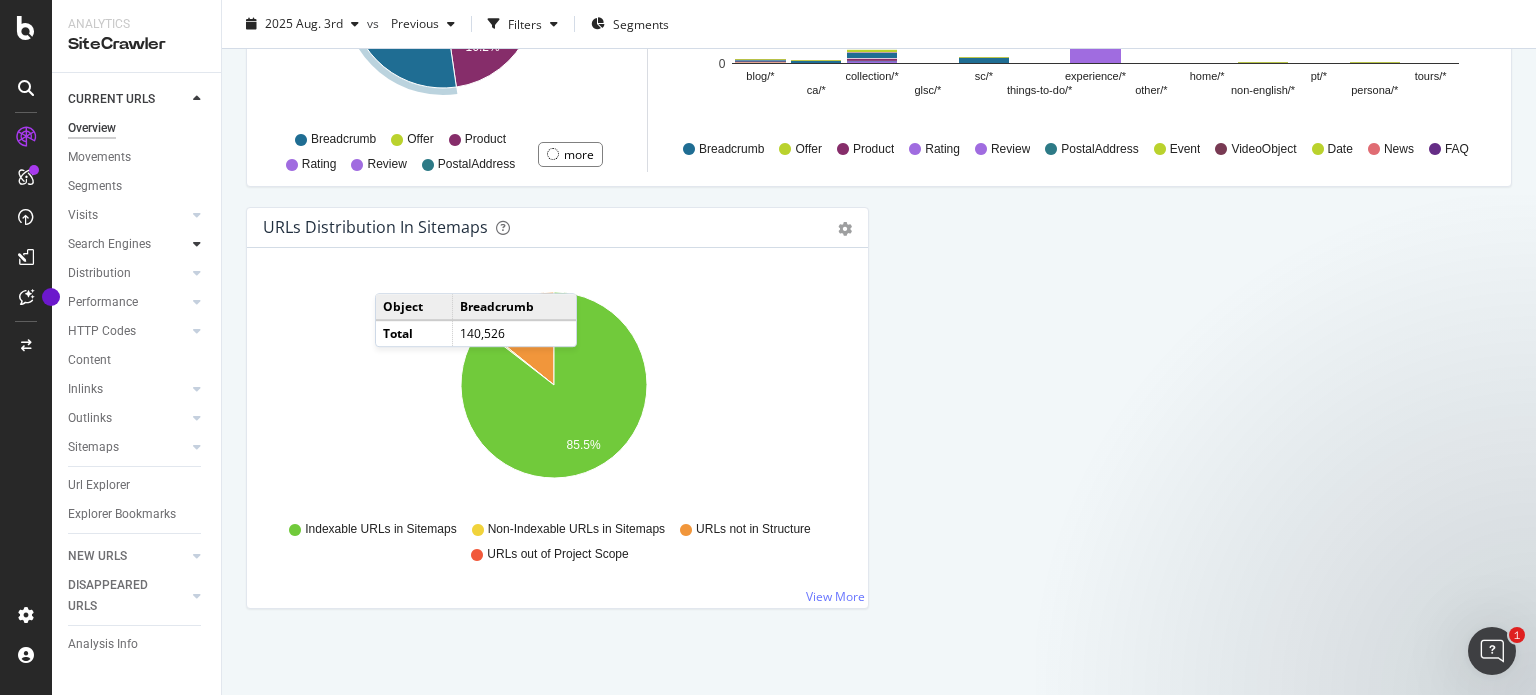 click at bounding box center [197, 244] 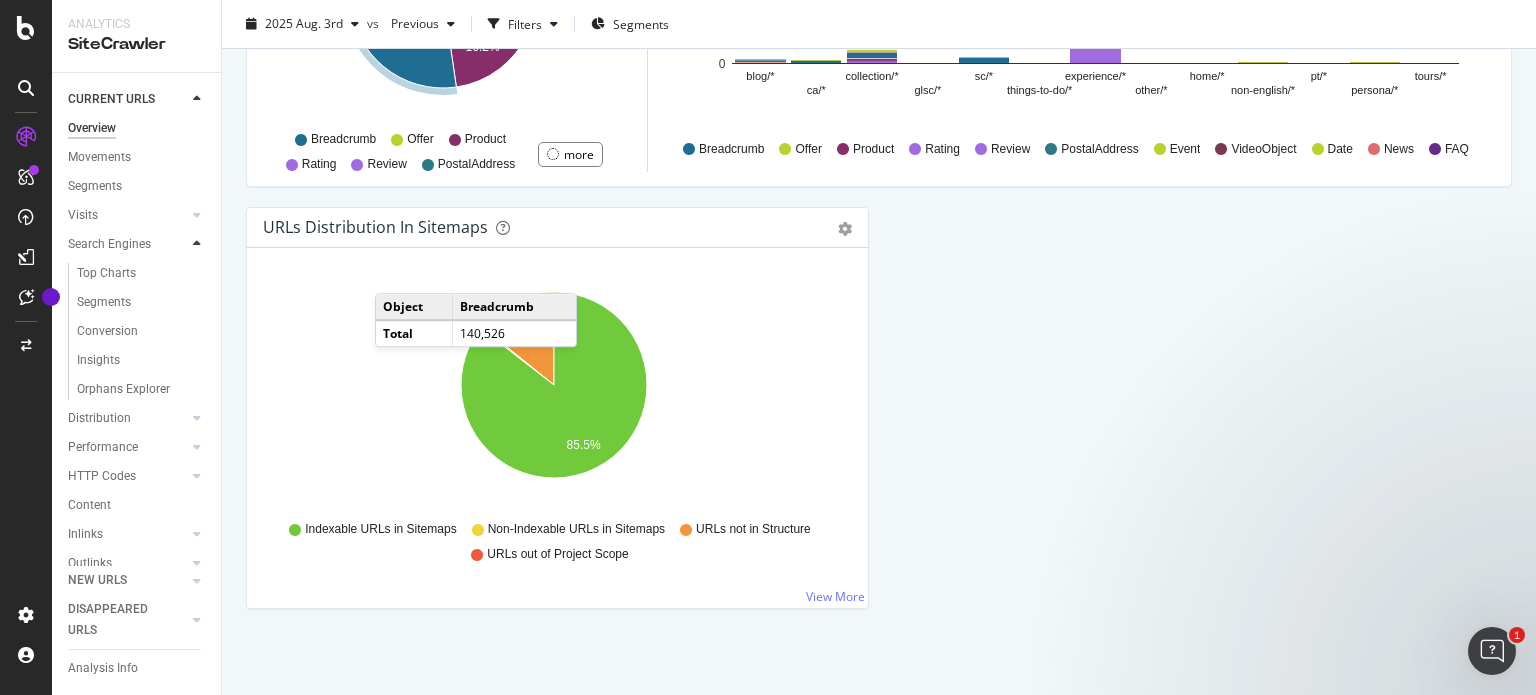click on "Search Engines" at bounding box center (144, 244) 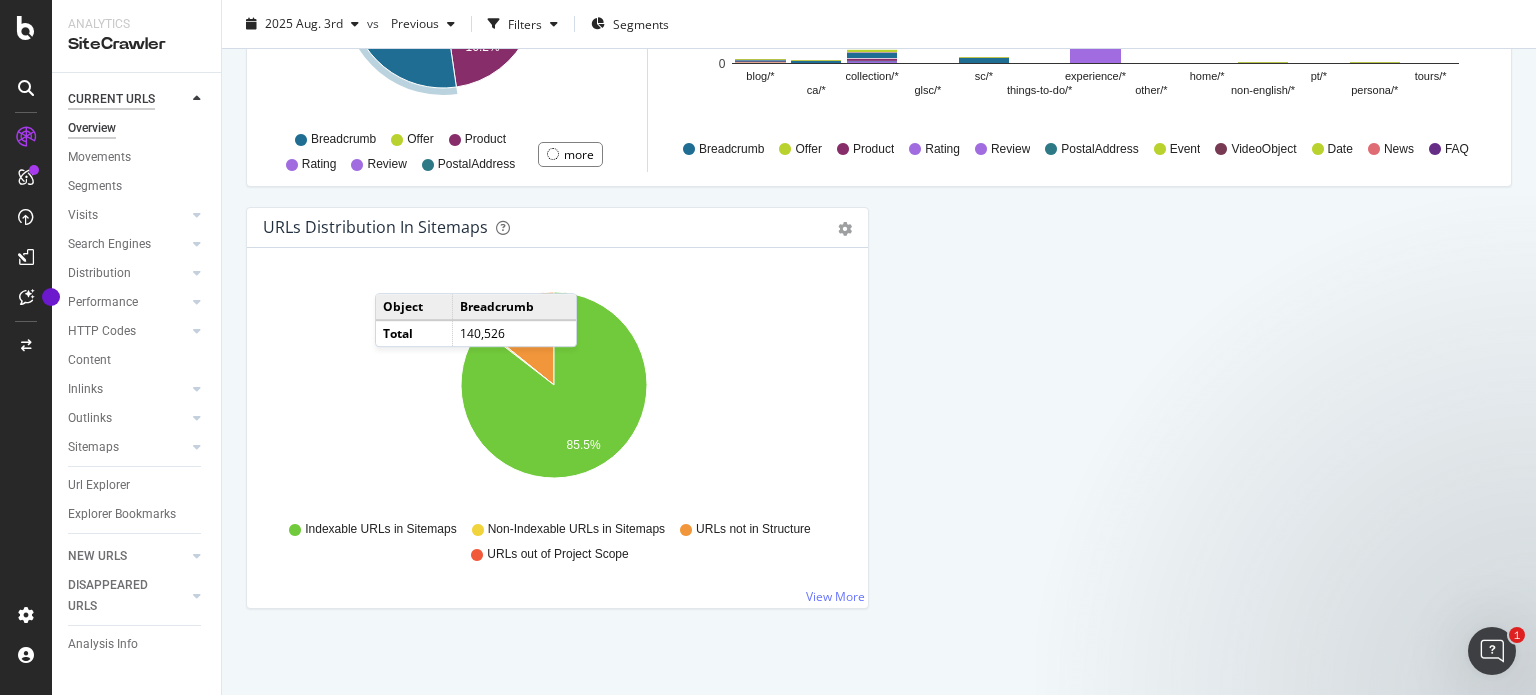 click on "CURRENT URLS" at bounding box center (111, 99) 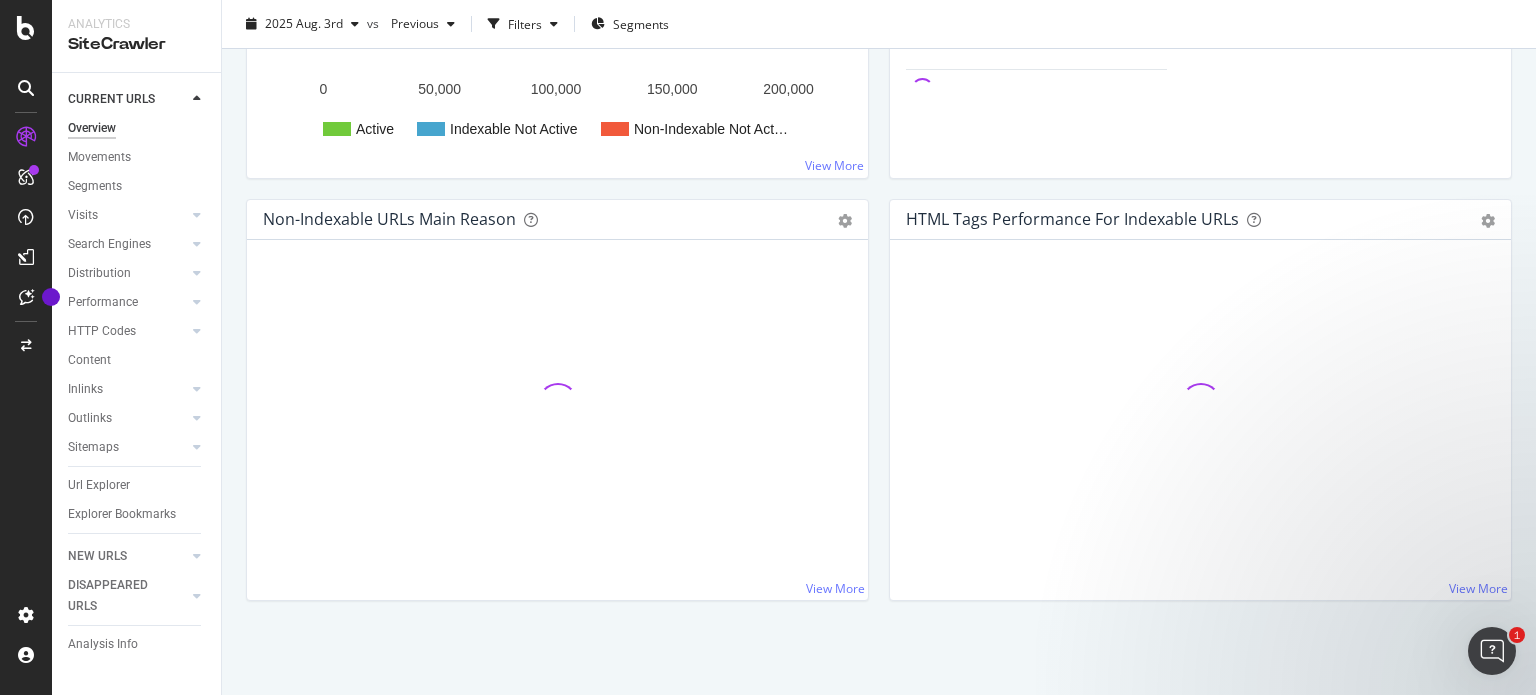 scroll, scrollTop: 0, scrollLeft: 0, axis: both 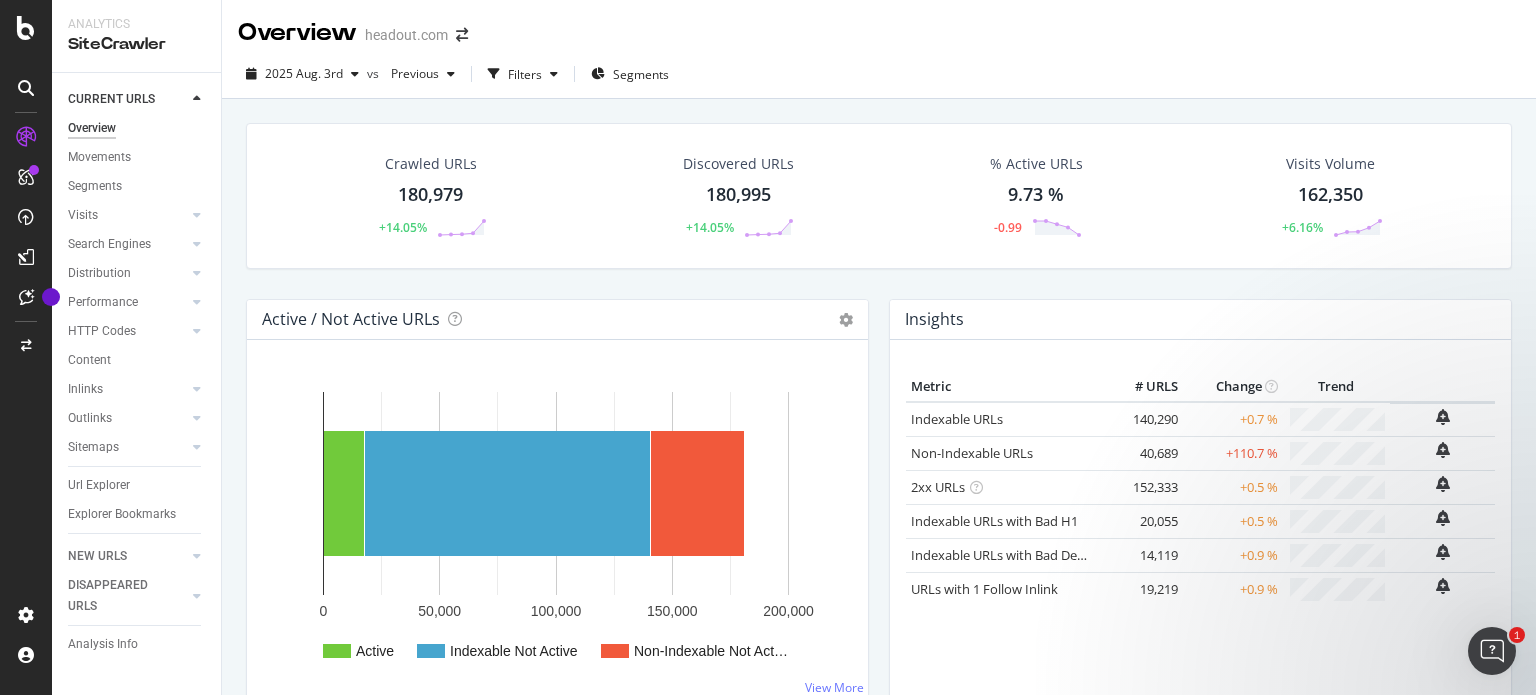 click at bounding box center (197, 99) 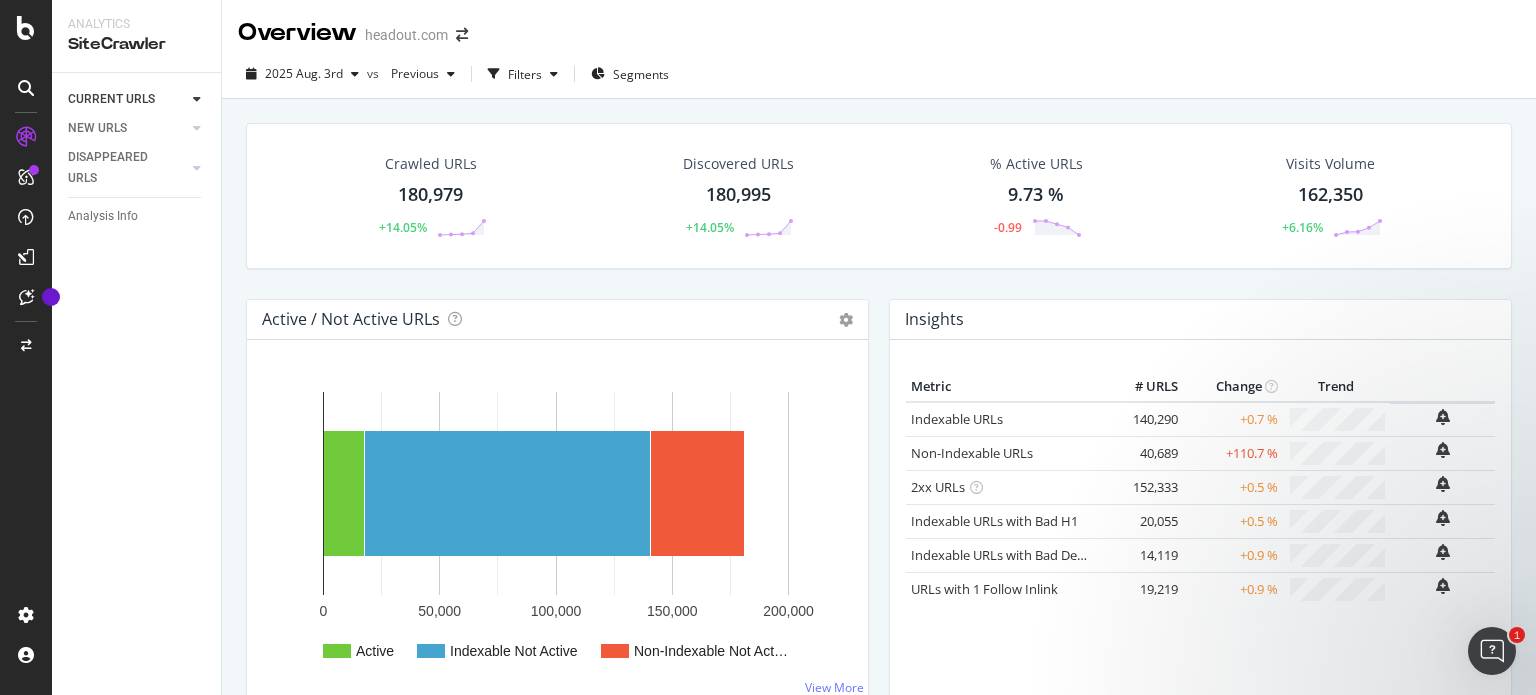 click at bounding box center (197, 99) 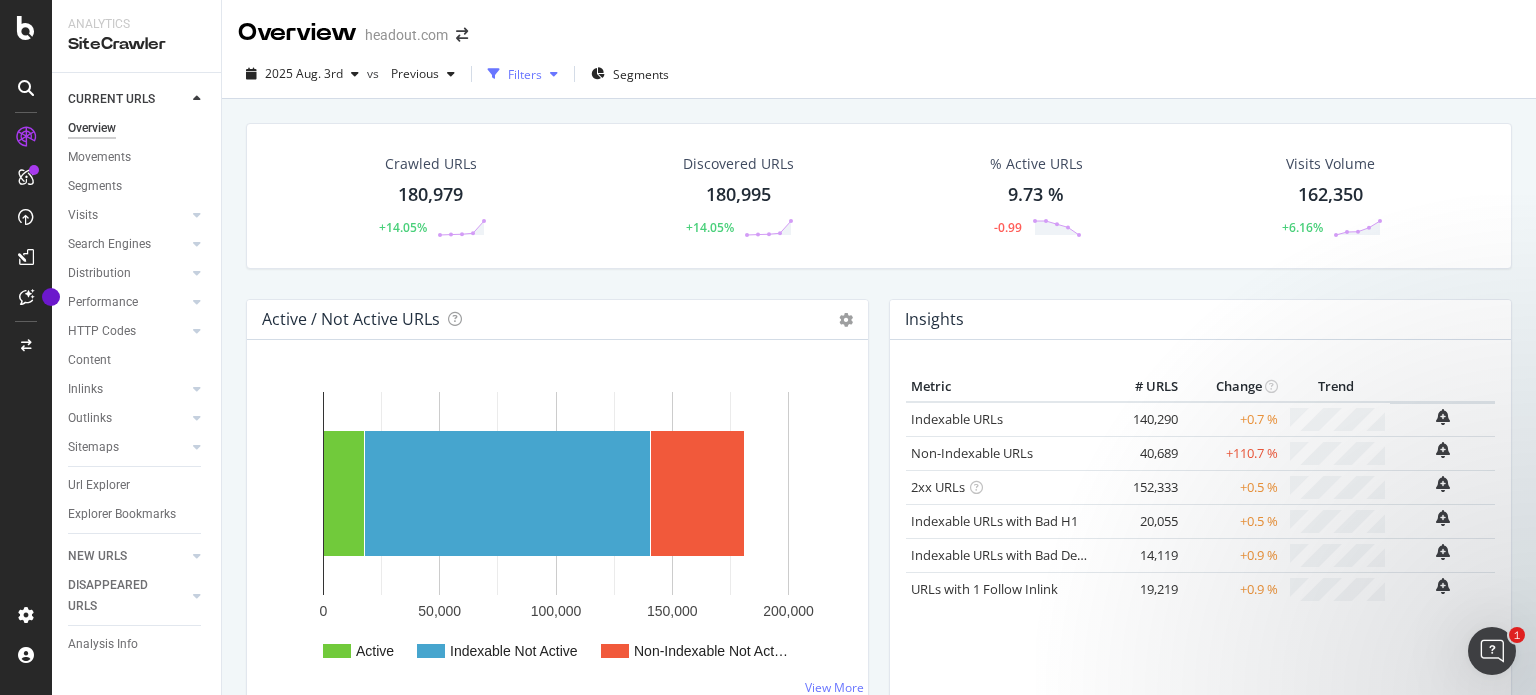 click at bounding box center (554, 74) 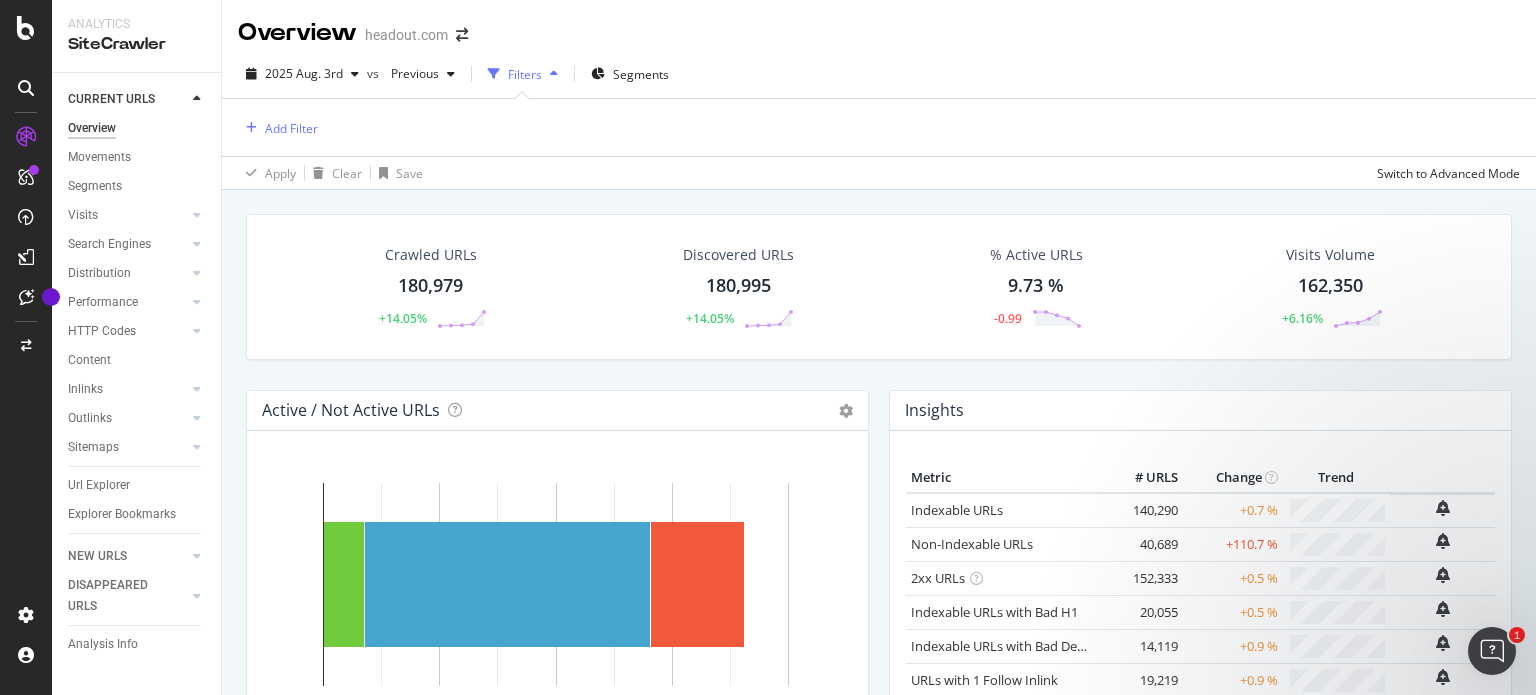 click at bounding box center (554, 74) 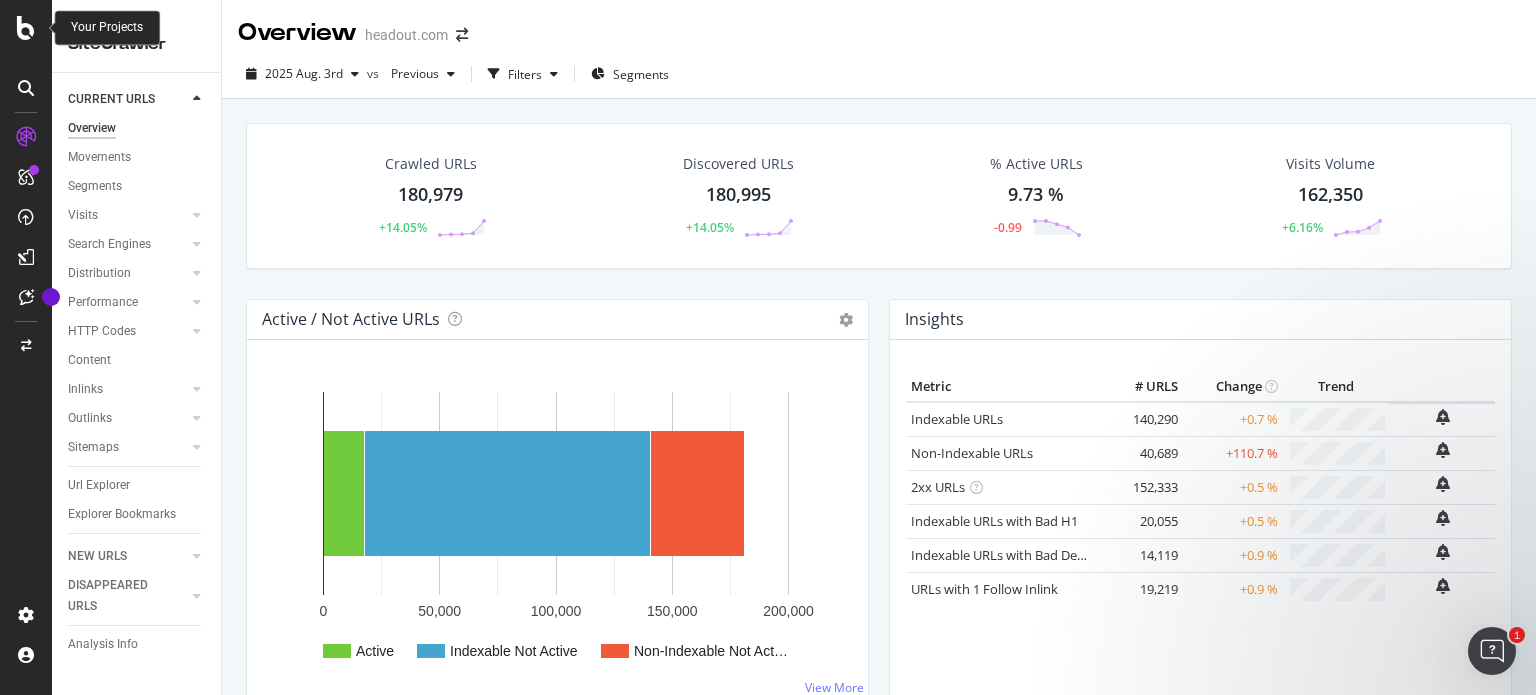 click at bounding box center (26, 28) 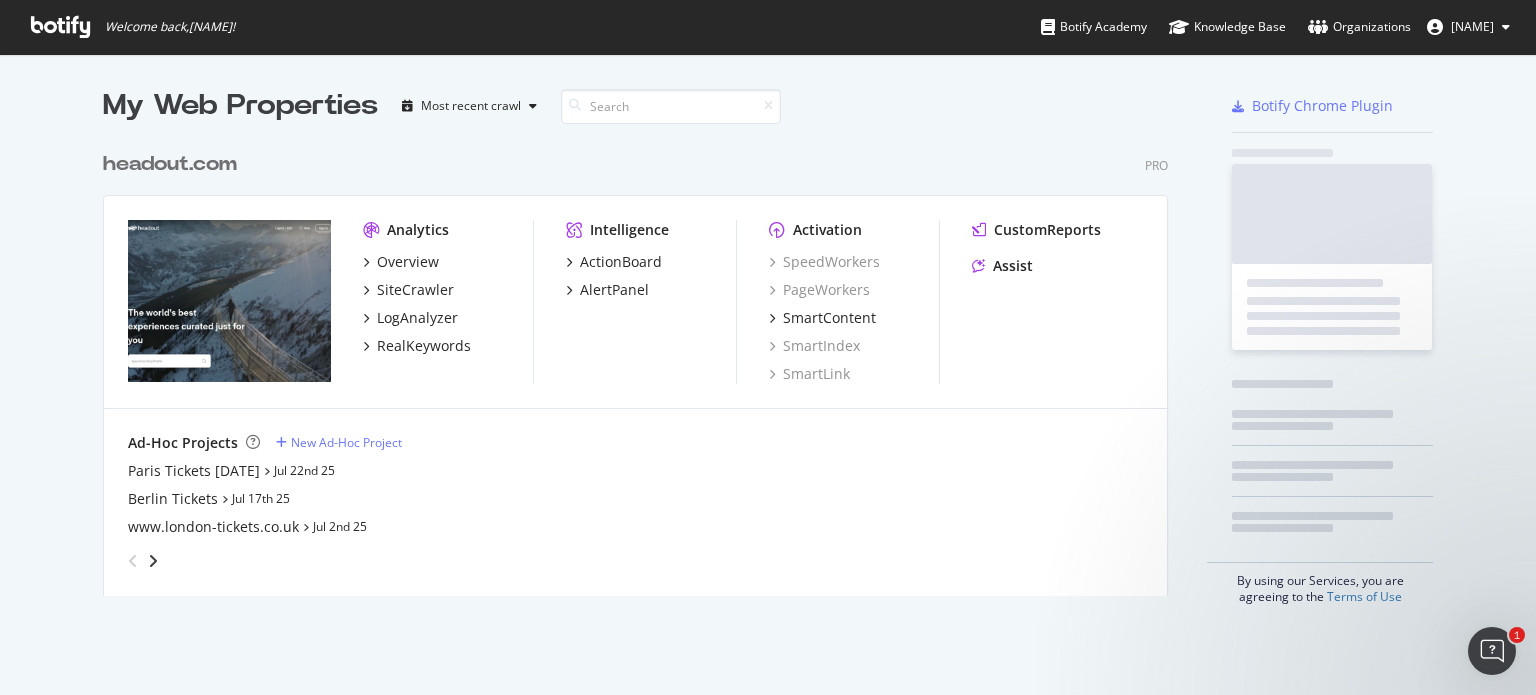 scroll, scrollTop: 16, scrollLeft: 16, axis: both 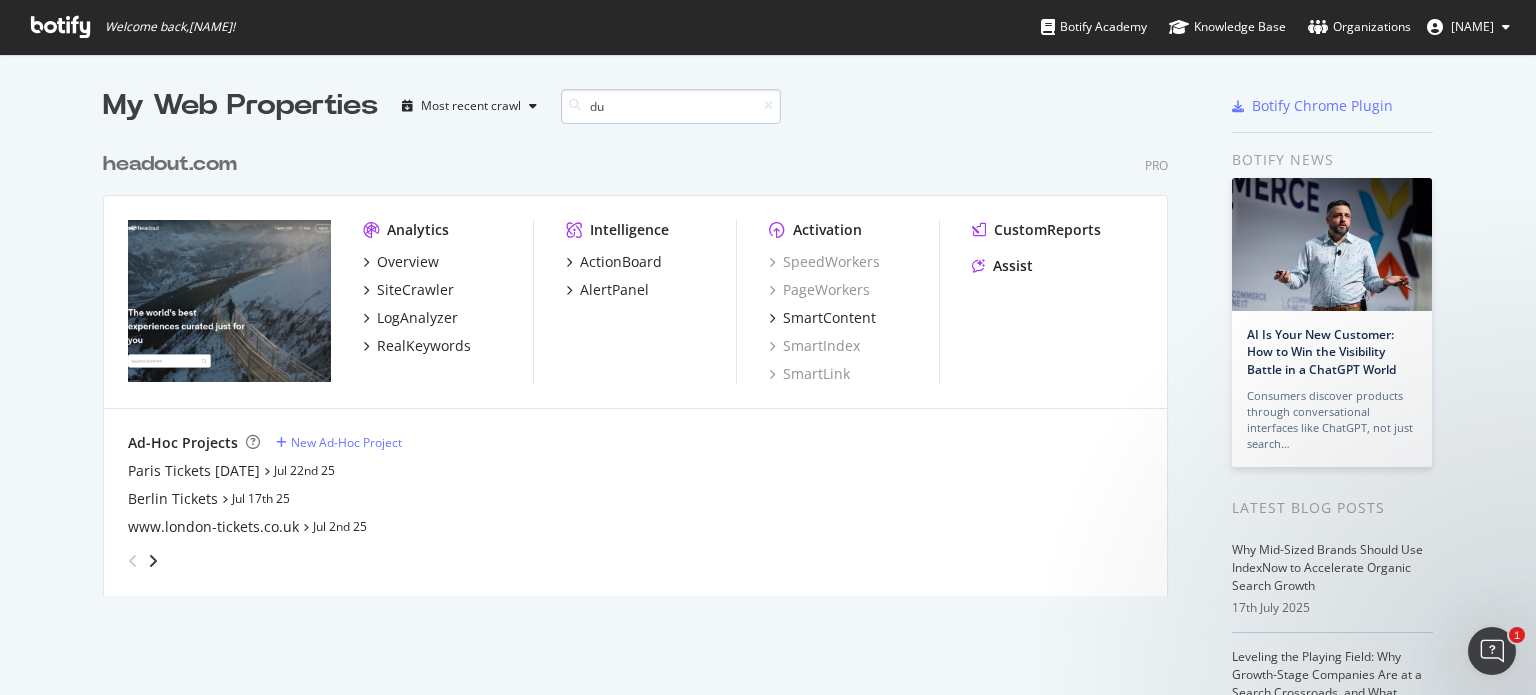 type on "d" 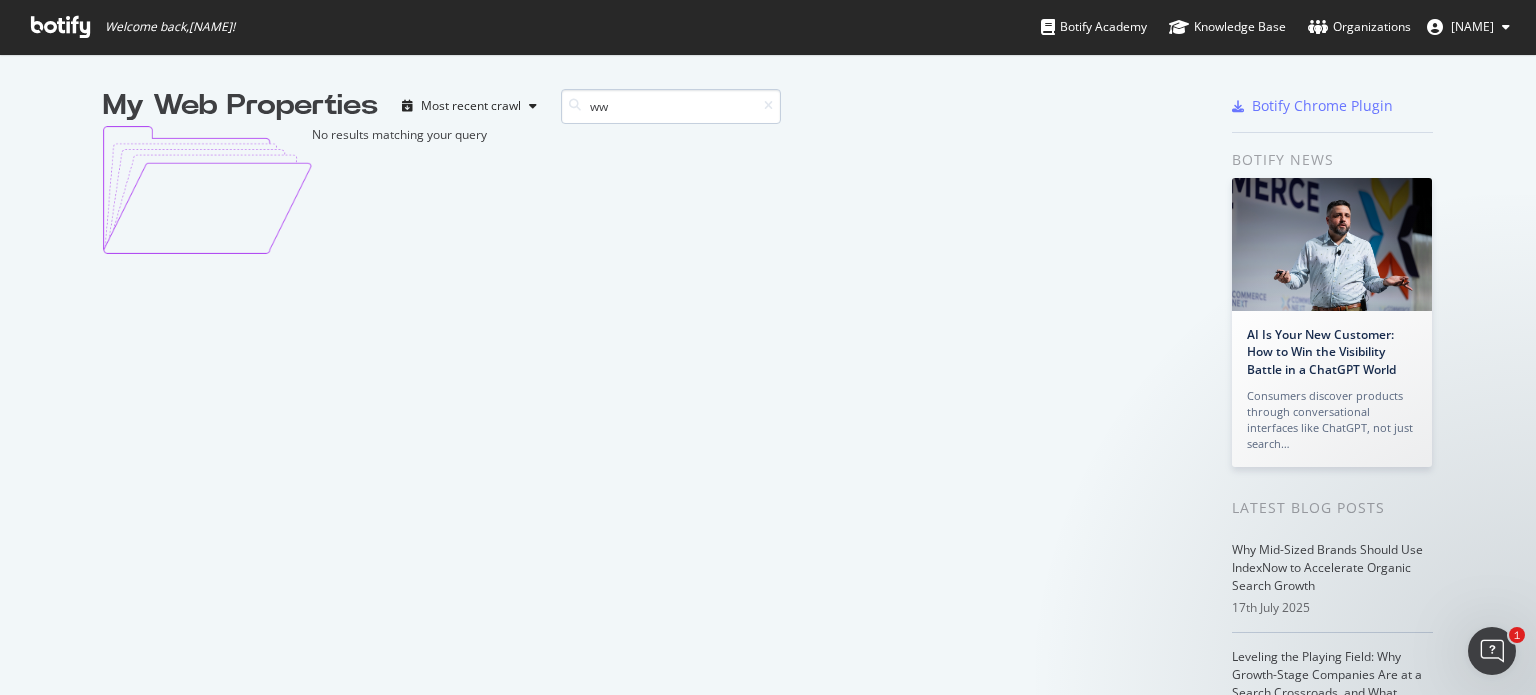 type on "w" 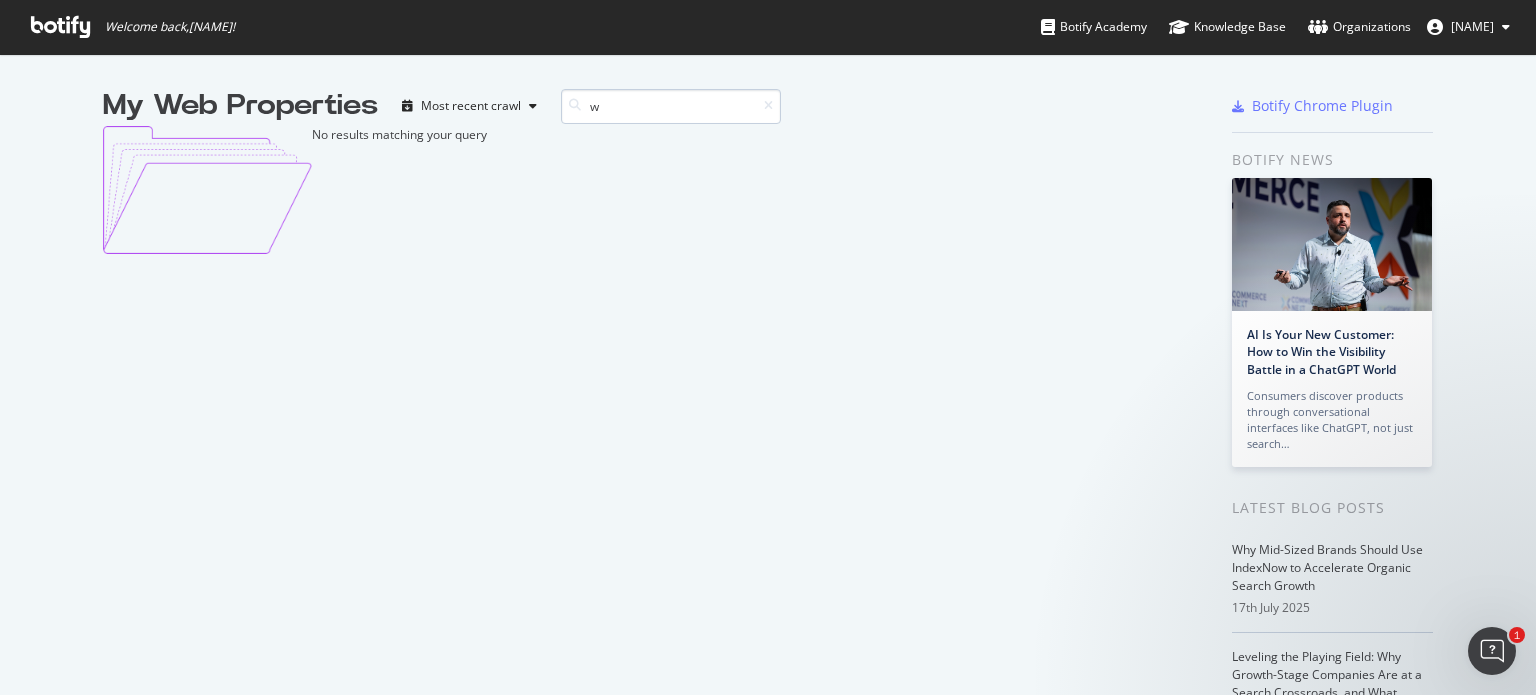 type 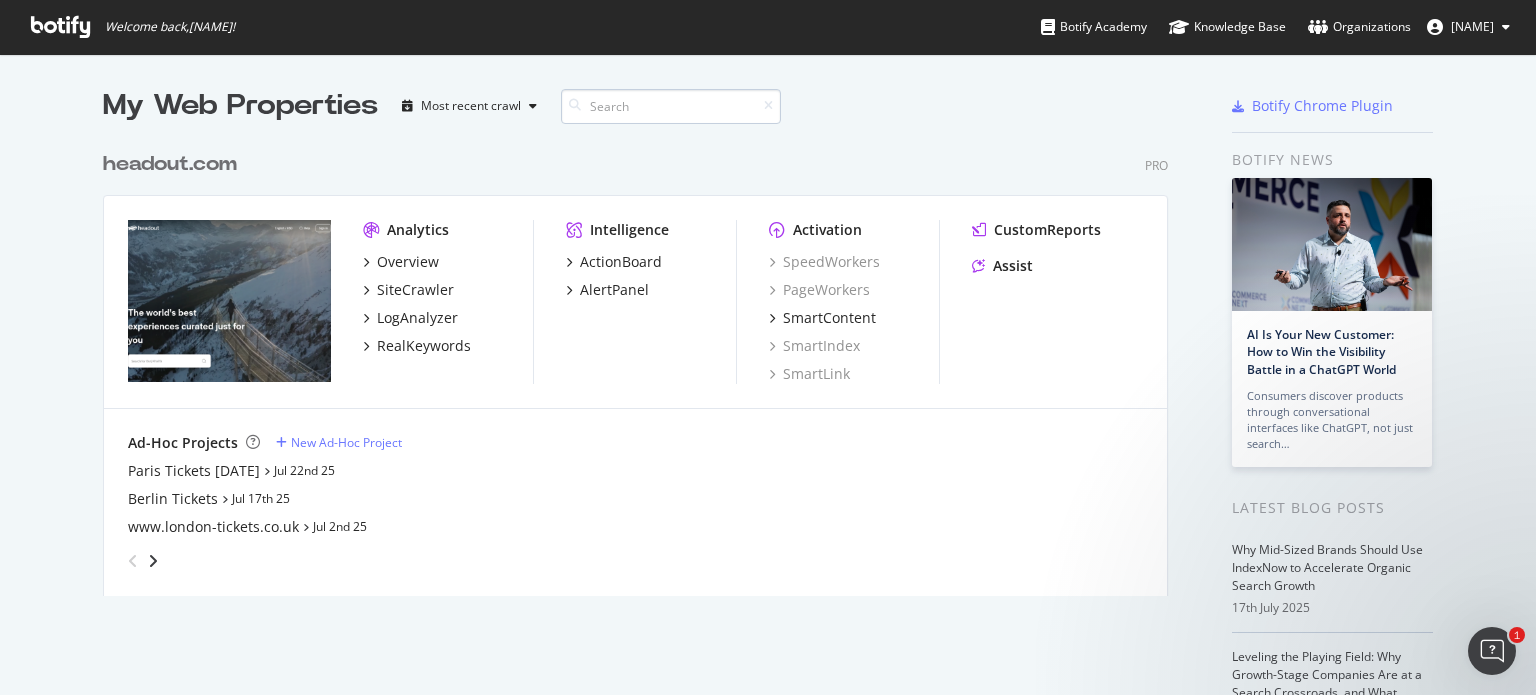 scroll, scrollTop: 16, scrollLeft: 16, axis: both 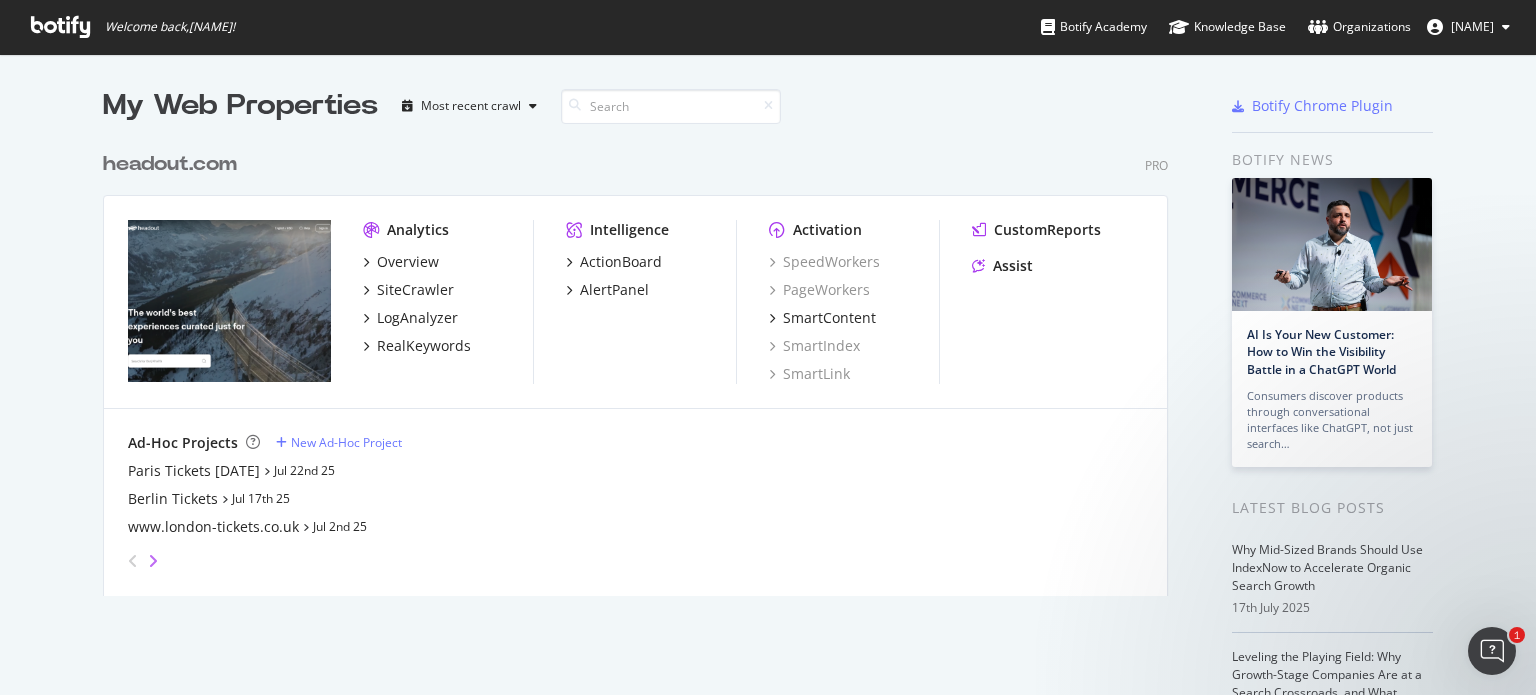 click at bounding box center (153, 561) 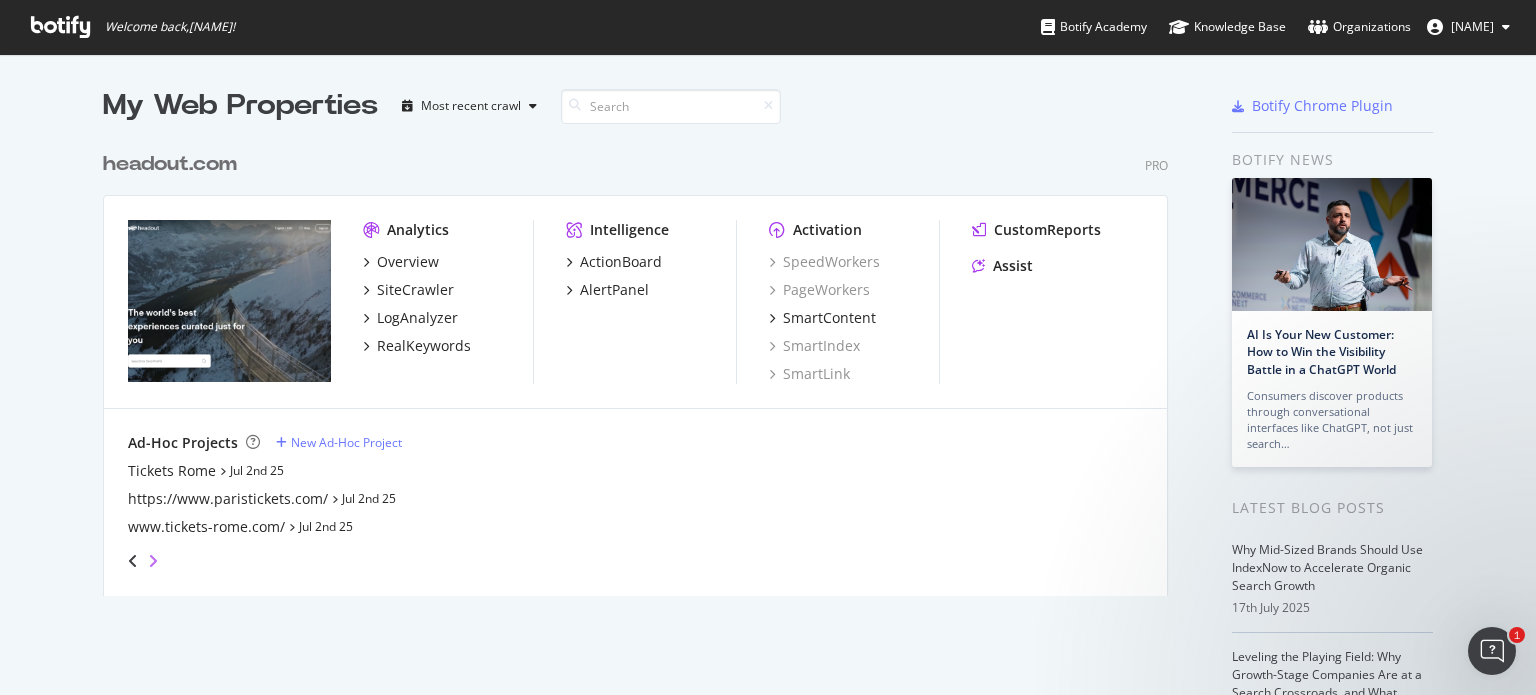 click at bounding box center (153, 561) 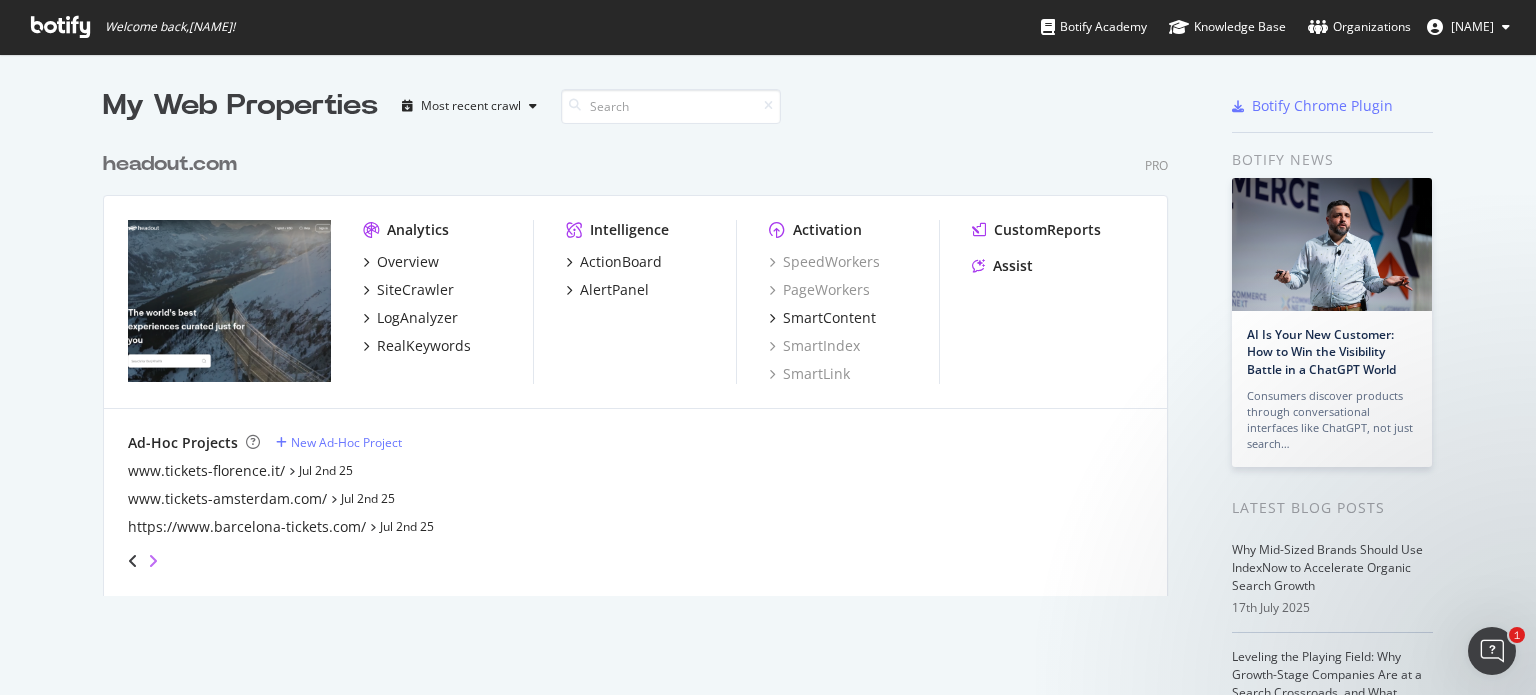 click at bounding box center (153, 561) 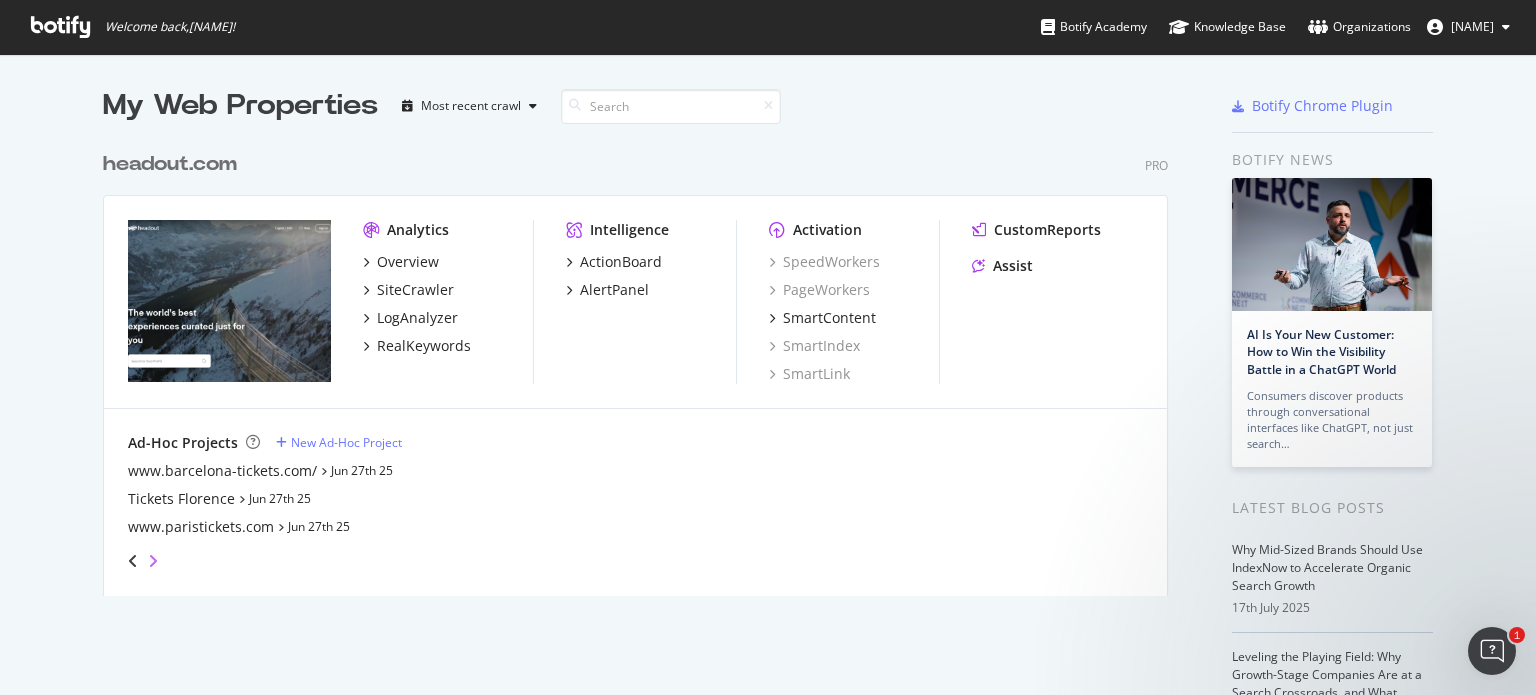click at bounding box center (153, 561) 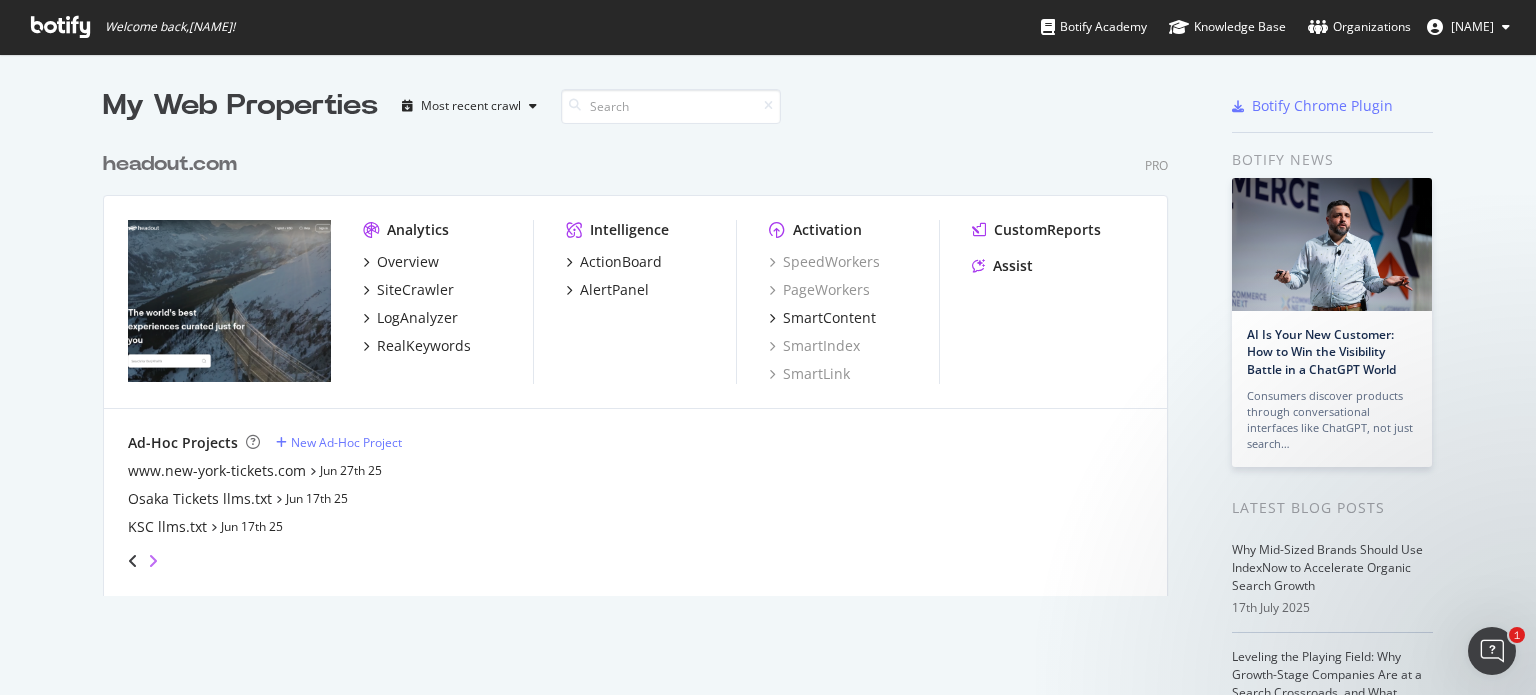 click at bounding box center [153, 561] 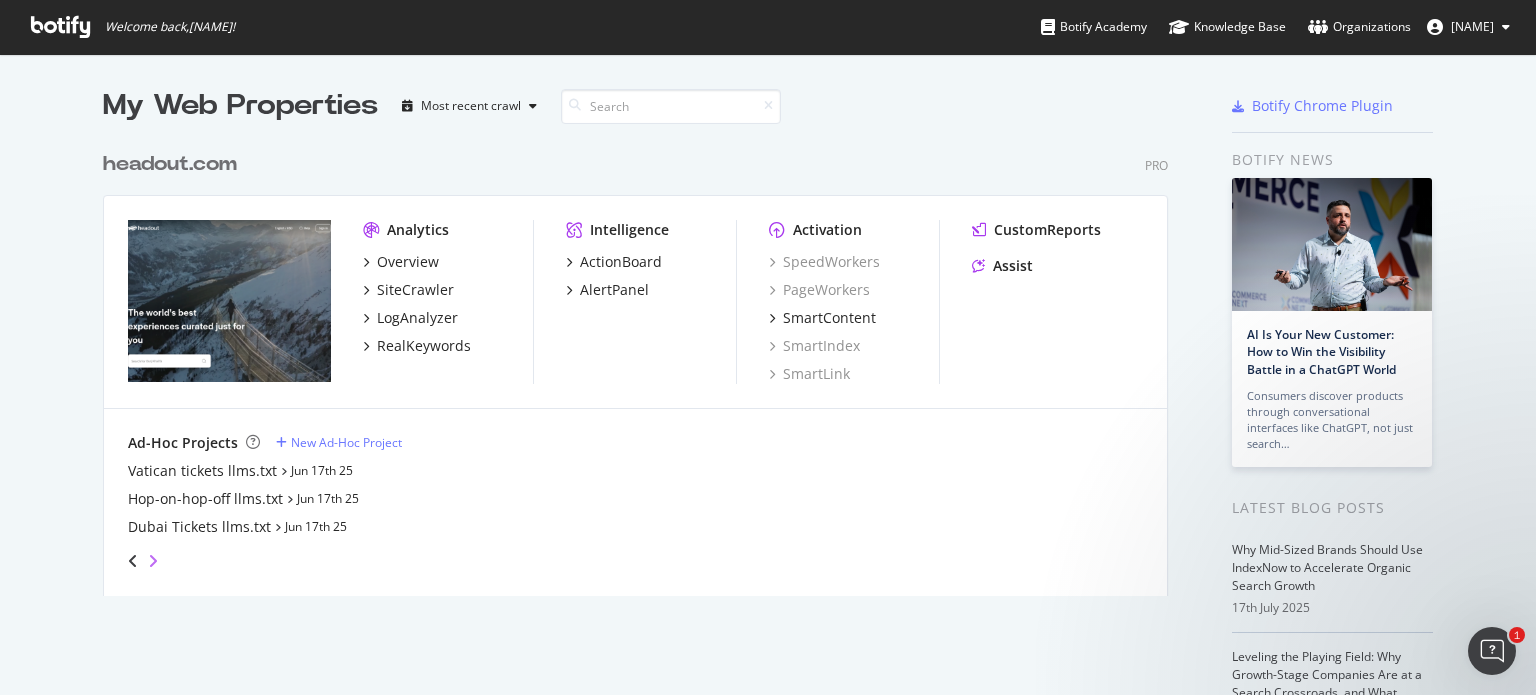 click at bounding box center (153, 561) 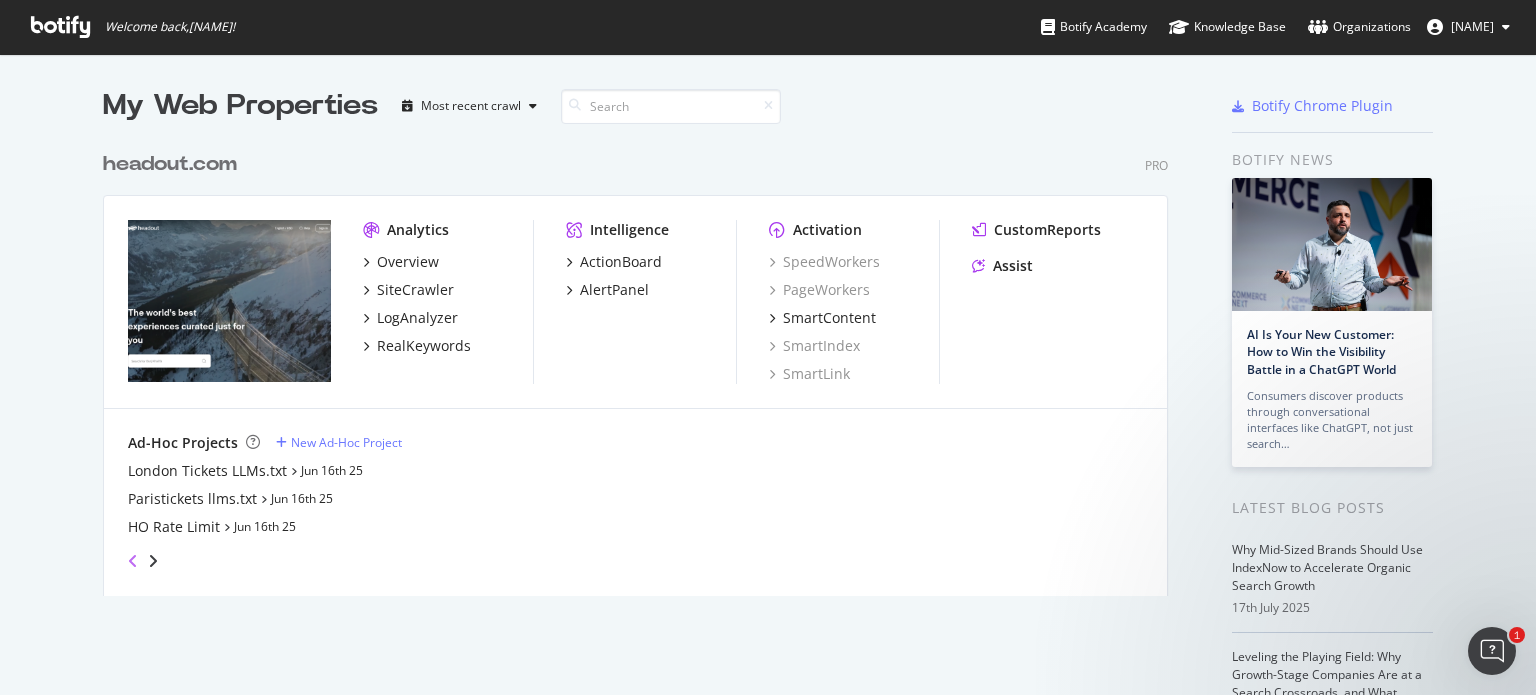 click at bounding box center (133, 561) 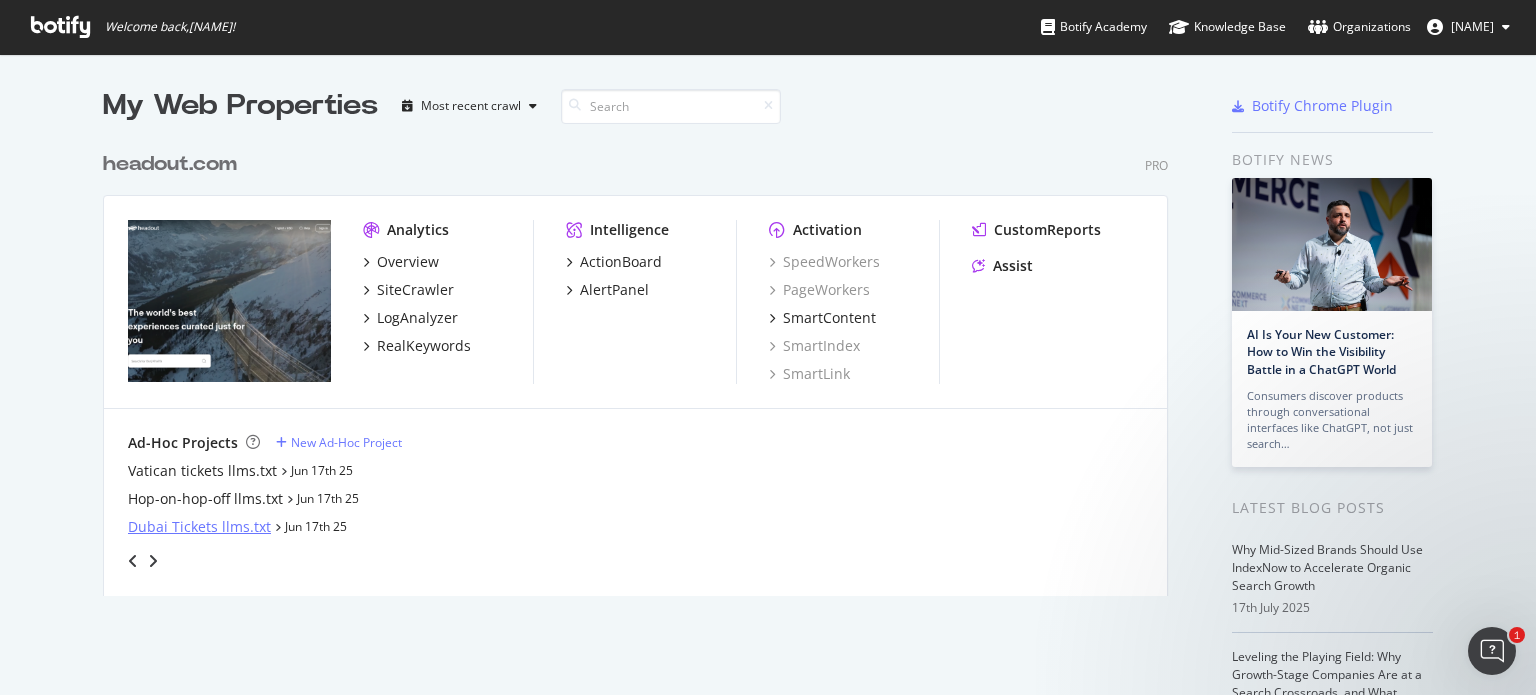 click on "Dubai Tickets llms.txt" at bounding box center (199, 527) 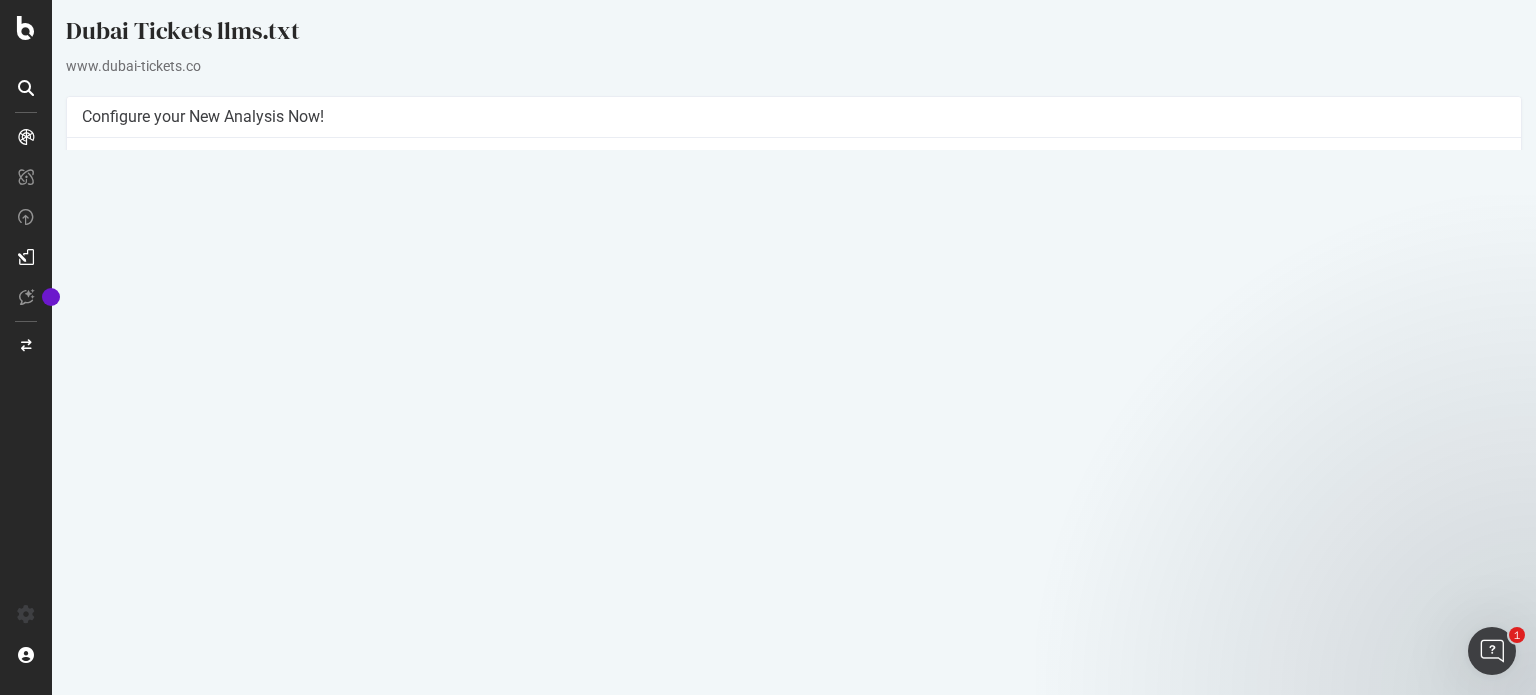 scroll, scrollTop: 8, scrollLeft: 0, axis: vertical 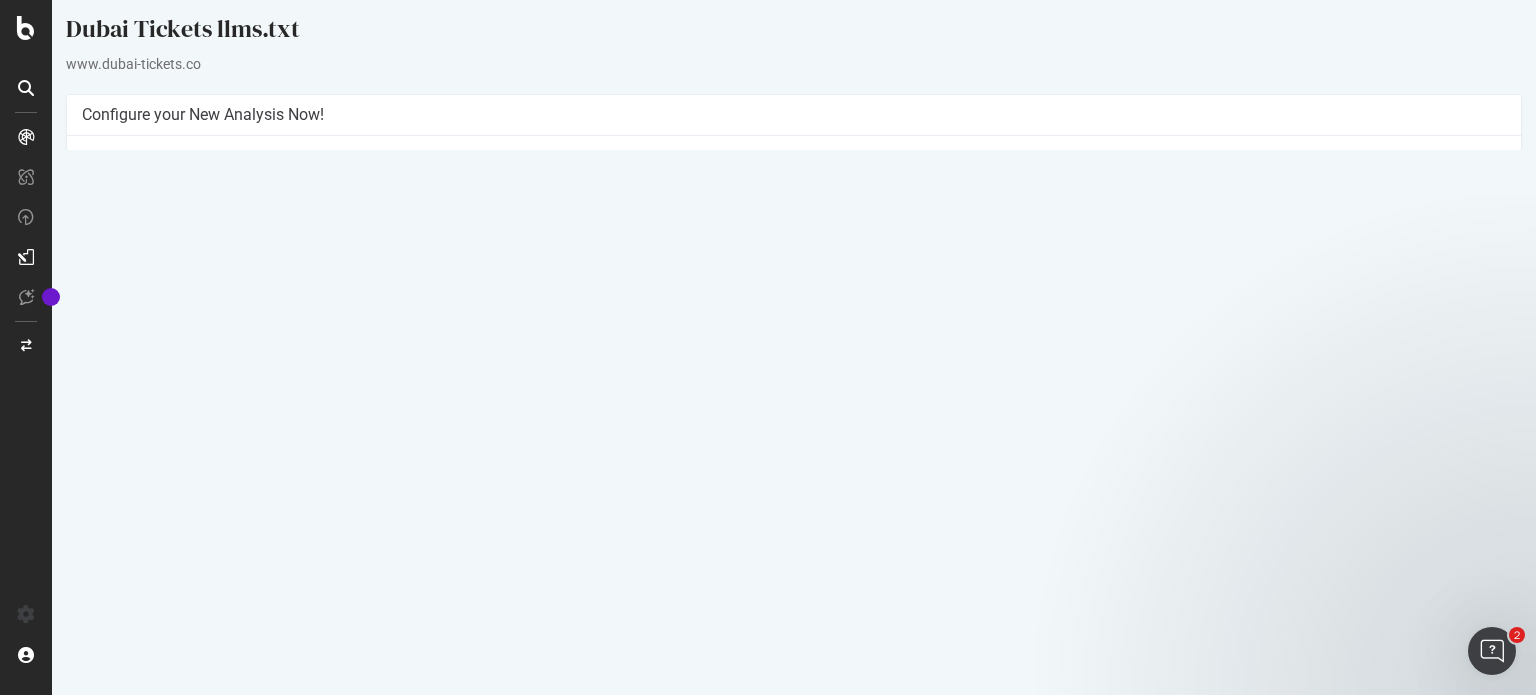 click at bounding box center (1397, 621) 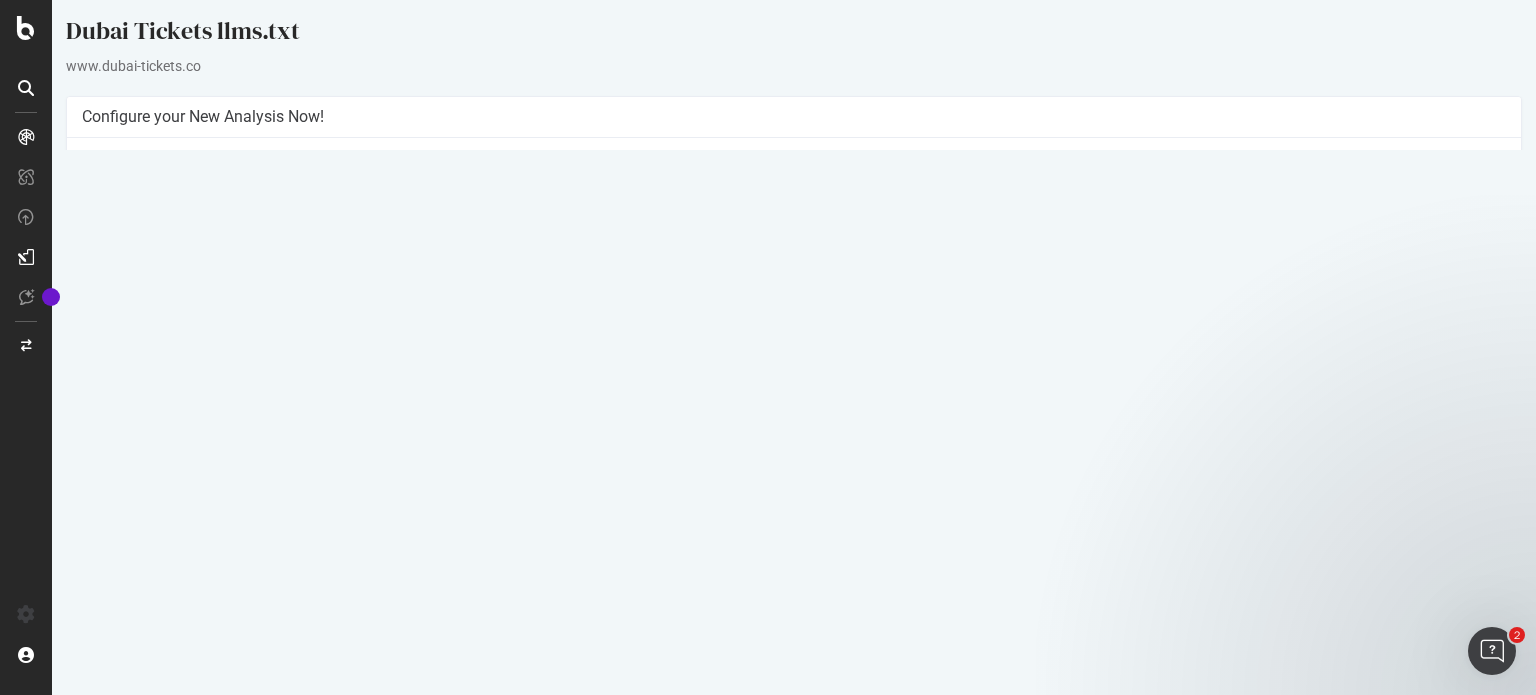 scroll, scrollTop: 8, scrollLeft: 0, axis: vertical 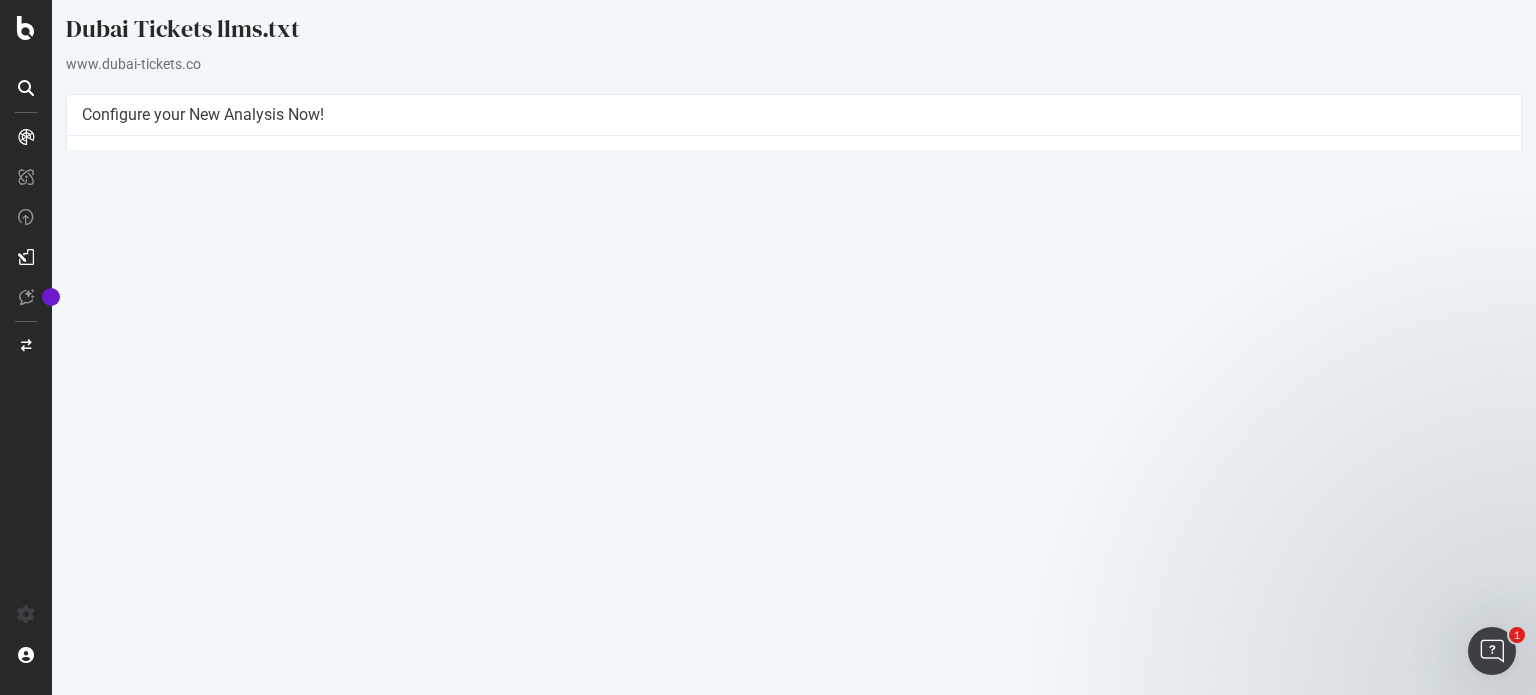 click on "Yes! Start Now" at bounding box center [769, 440] 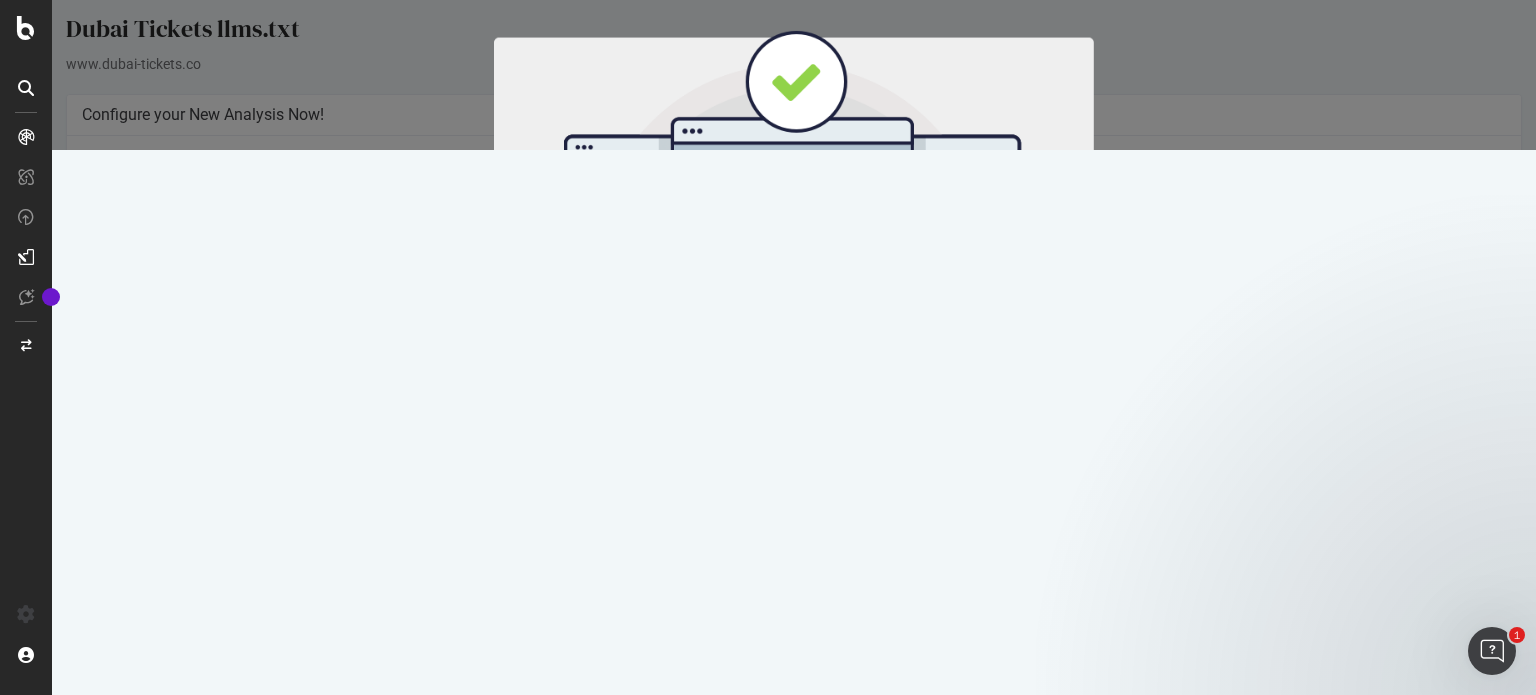 click on "Start Now" at bounding box center (831, 332) 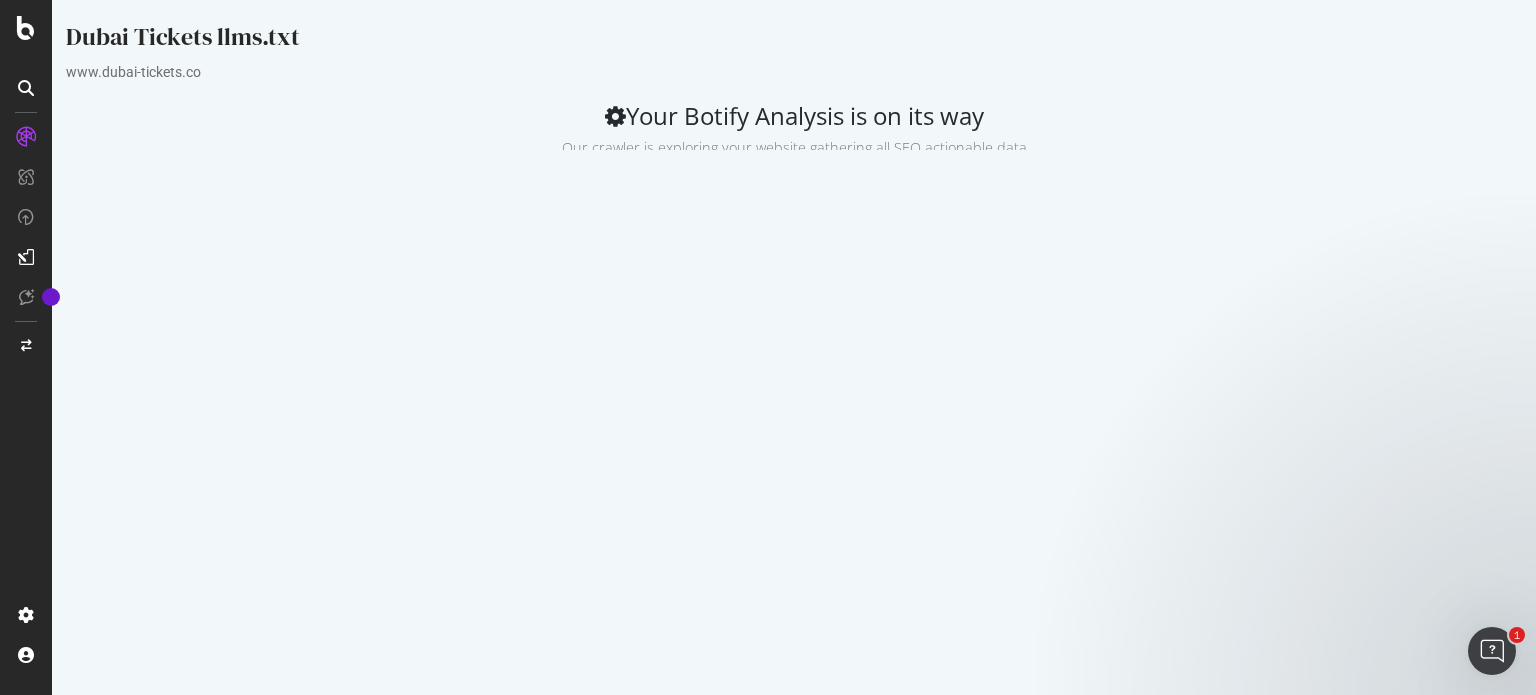 scroll, scrollTop: 0, scrollLeft: 0, axis: both 